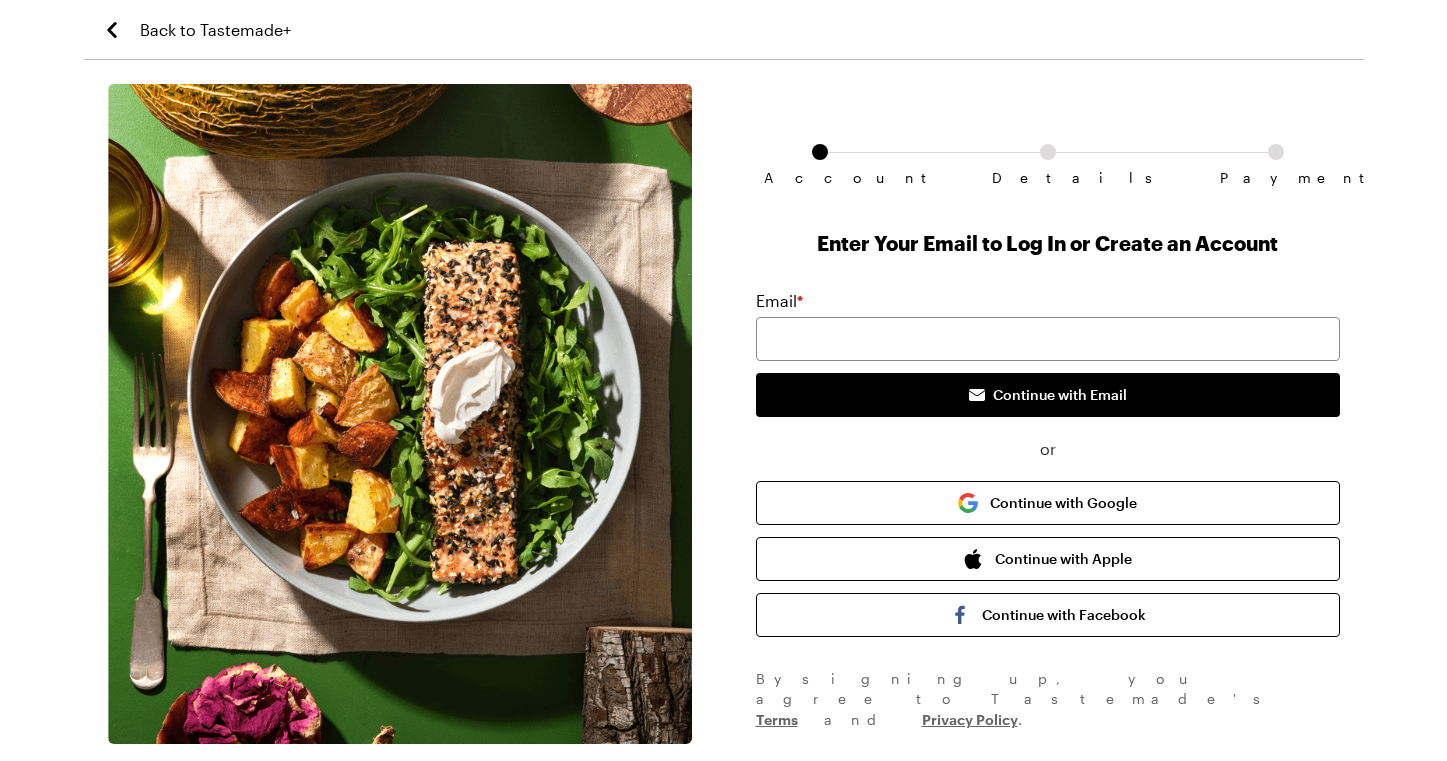 scroll, scrollTop: 0, scrollLeft: 0, axis: both 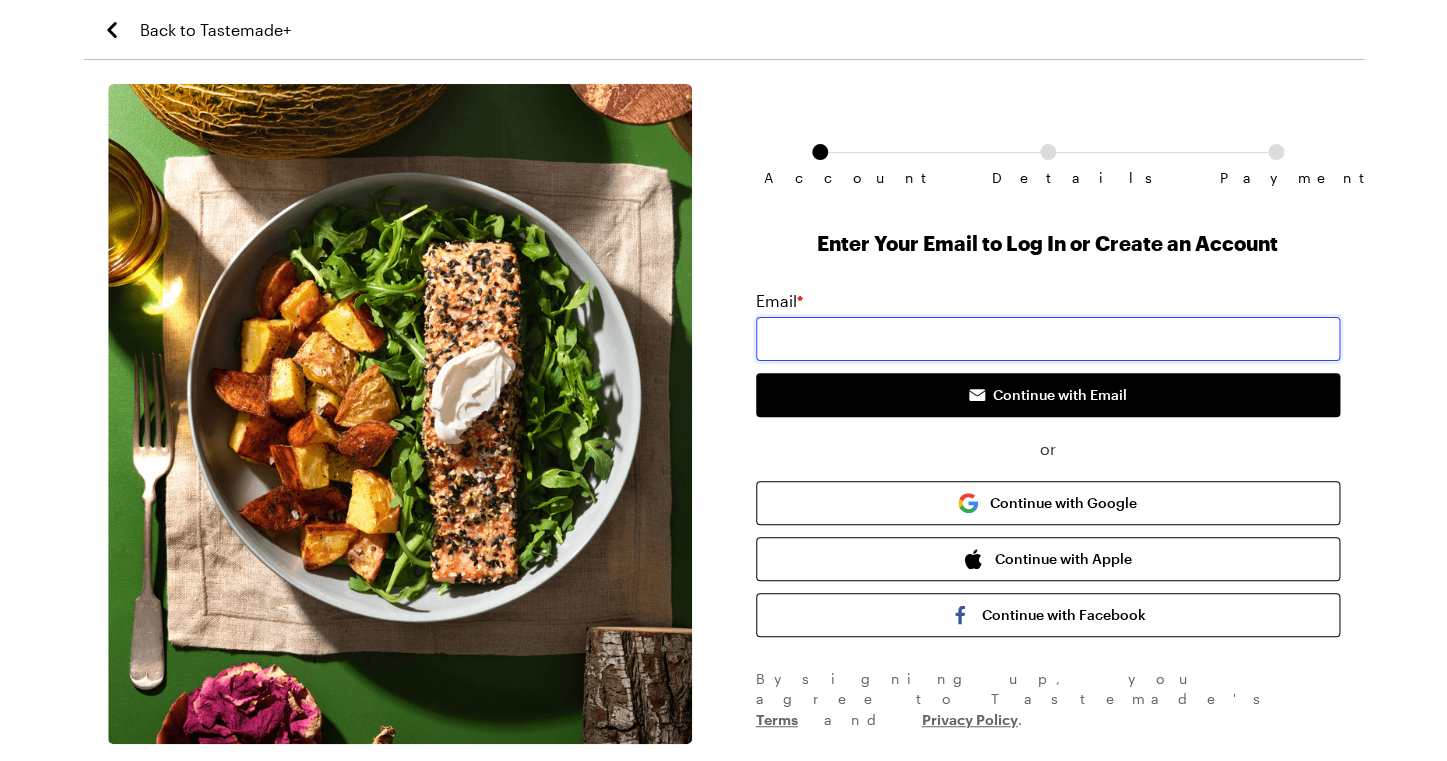 click at bounding box center (1048, 339) 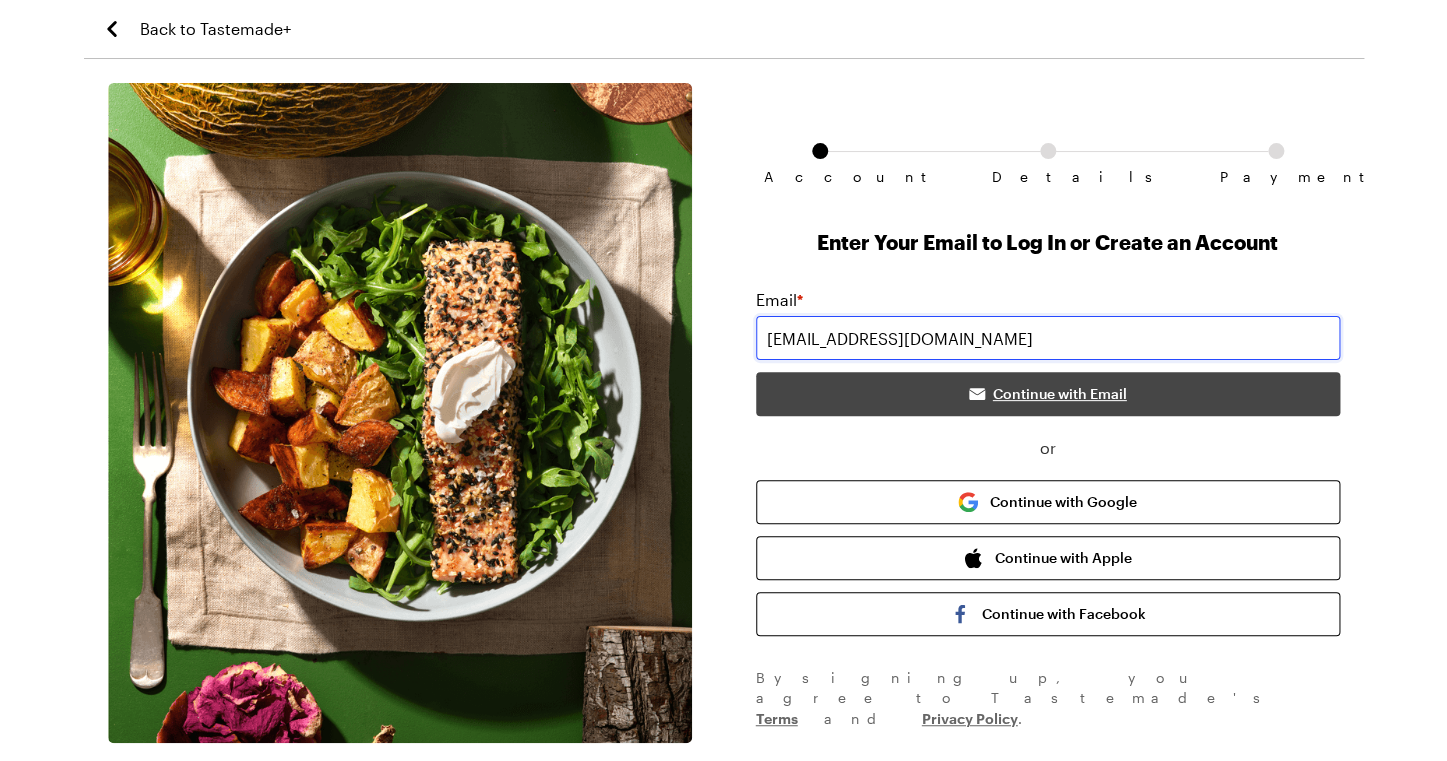 type on "[EMAIL_ADDRESS][DOMAIN_NAME]" 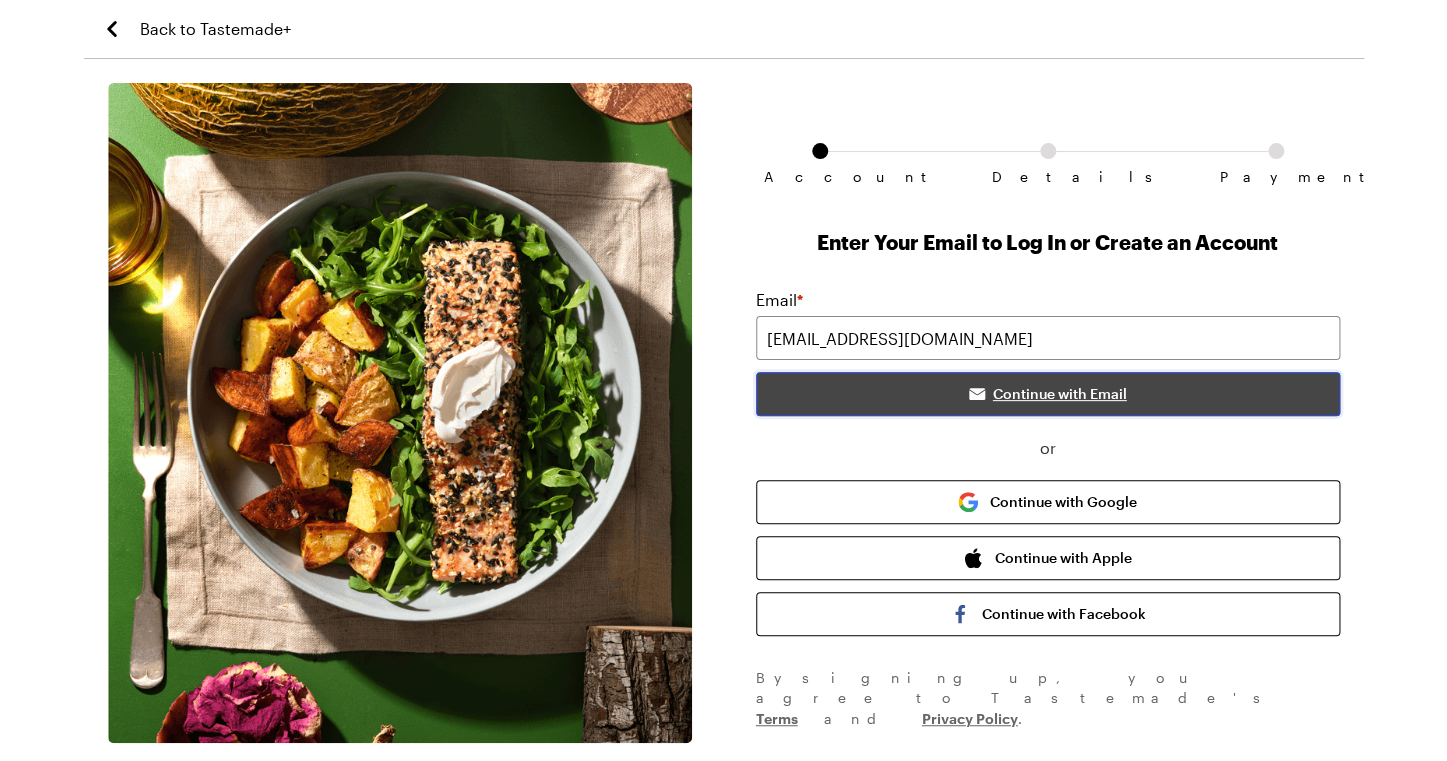 click on "Continue with Email" at bounding box center (1060, 394) 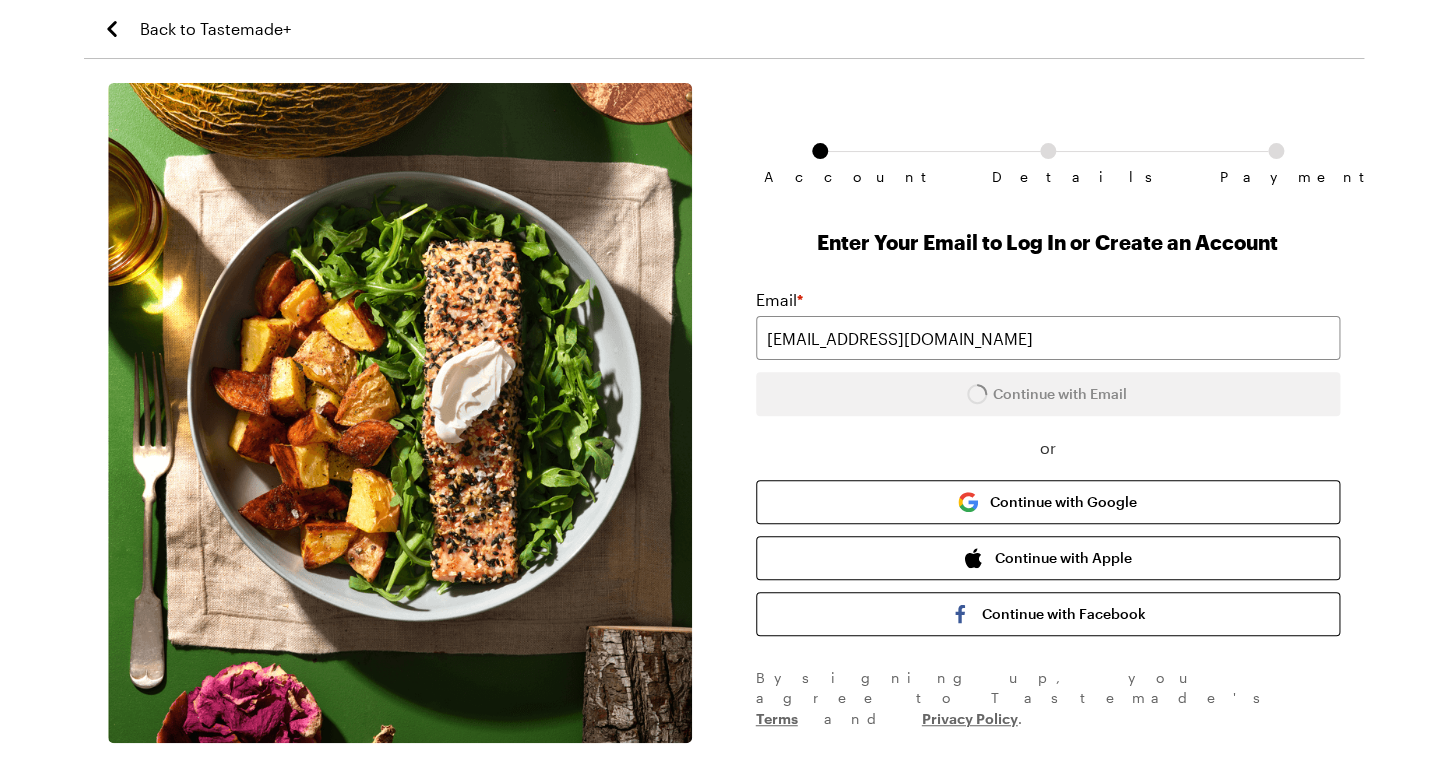 scroll, scrollTop: 0, scrollLeft: 0, axis: both 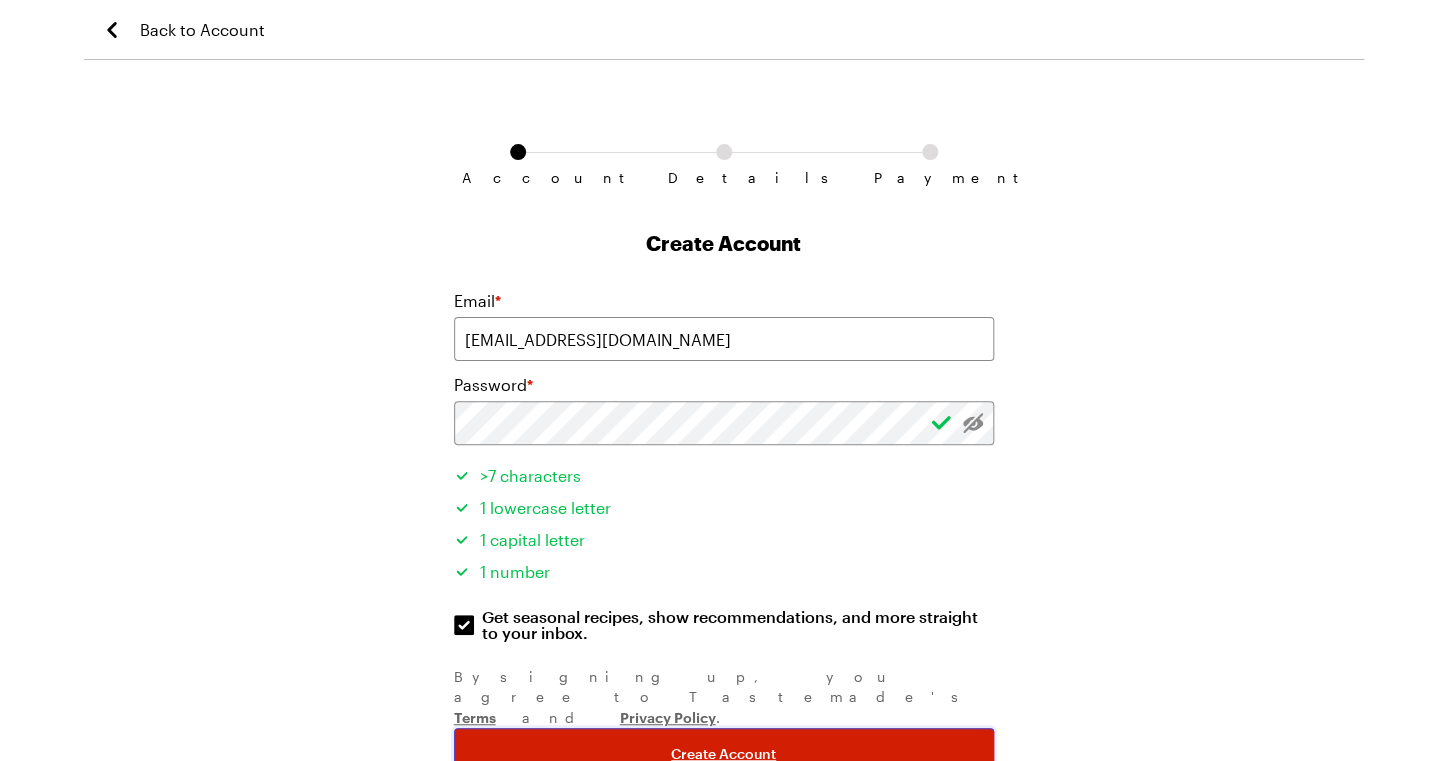 click on "Create Account" at bounding box center (723, 754) 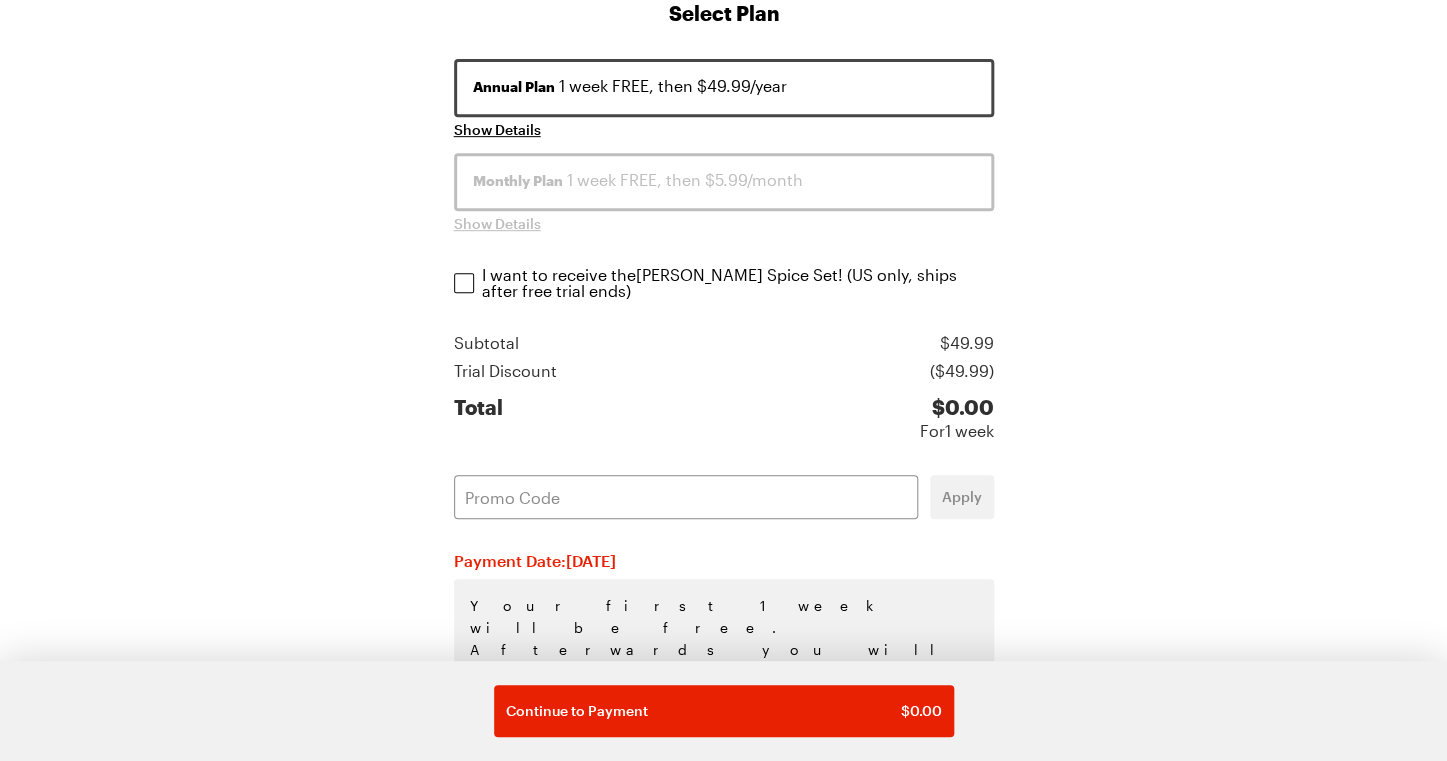 scroll, scrollTop: 301, scrollLeft: 0, axis: vertical 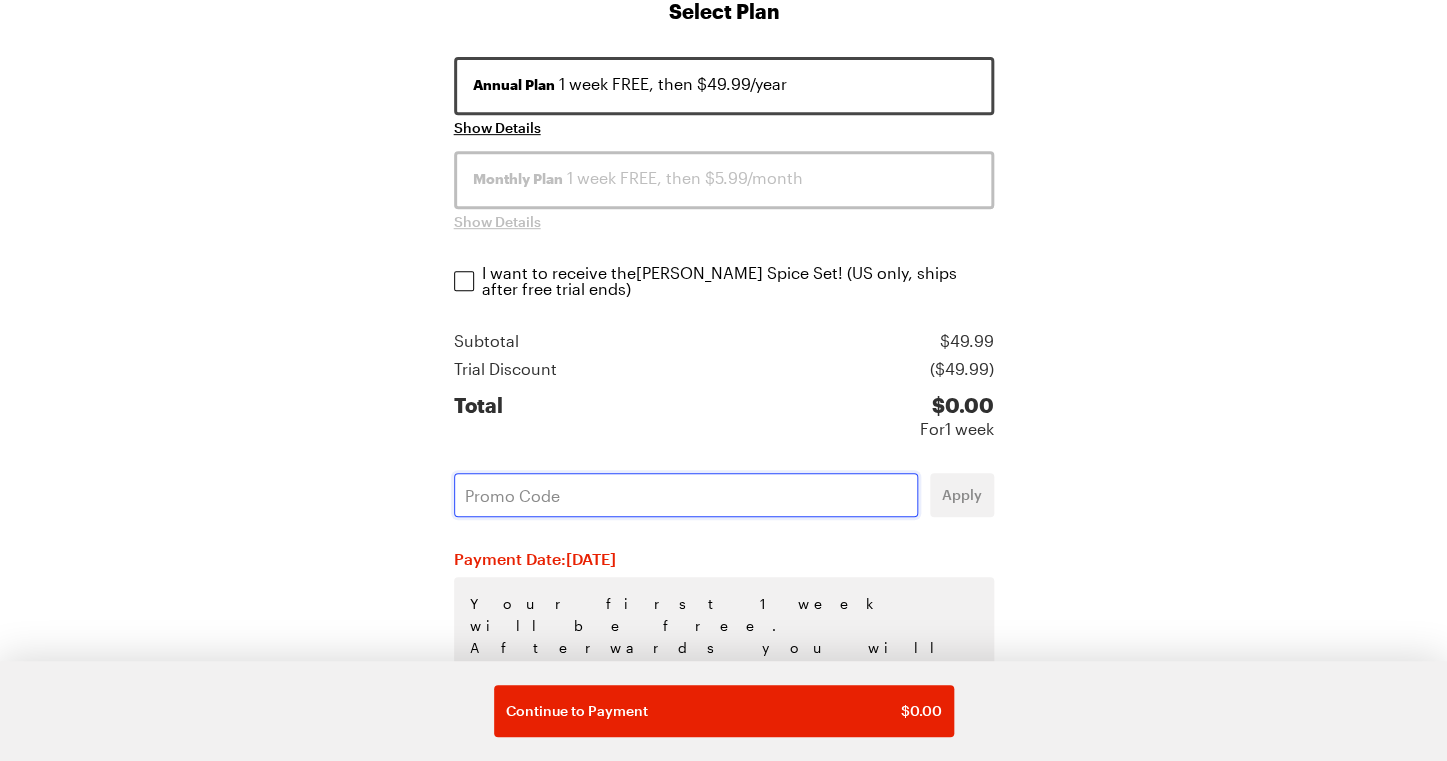 click at bounding box center (686, 495) 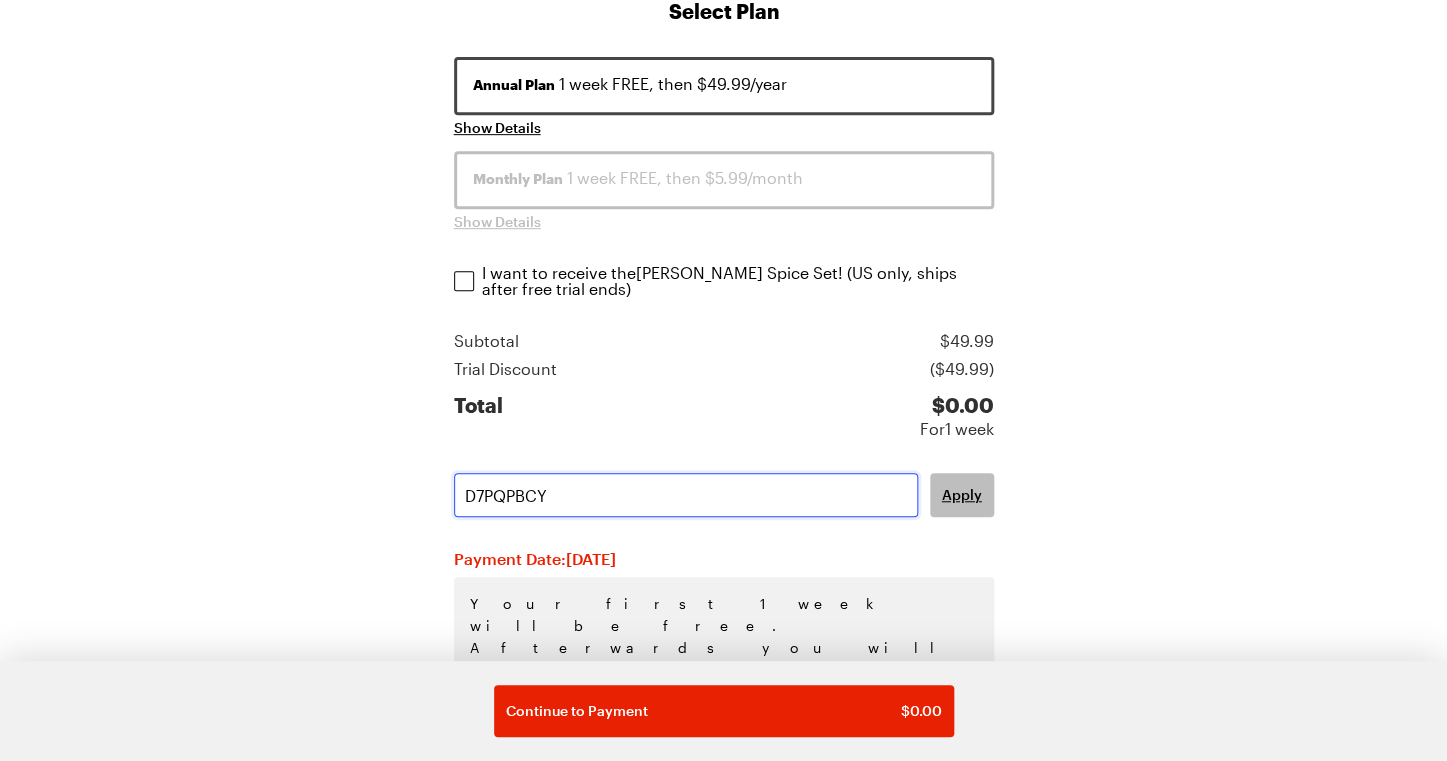 type on "D7PQPBCY" 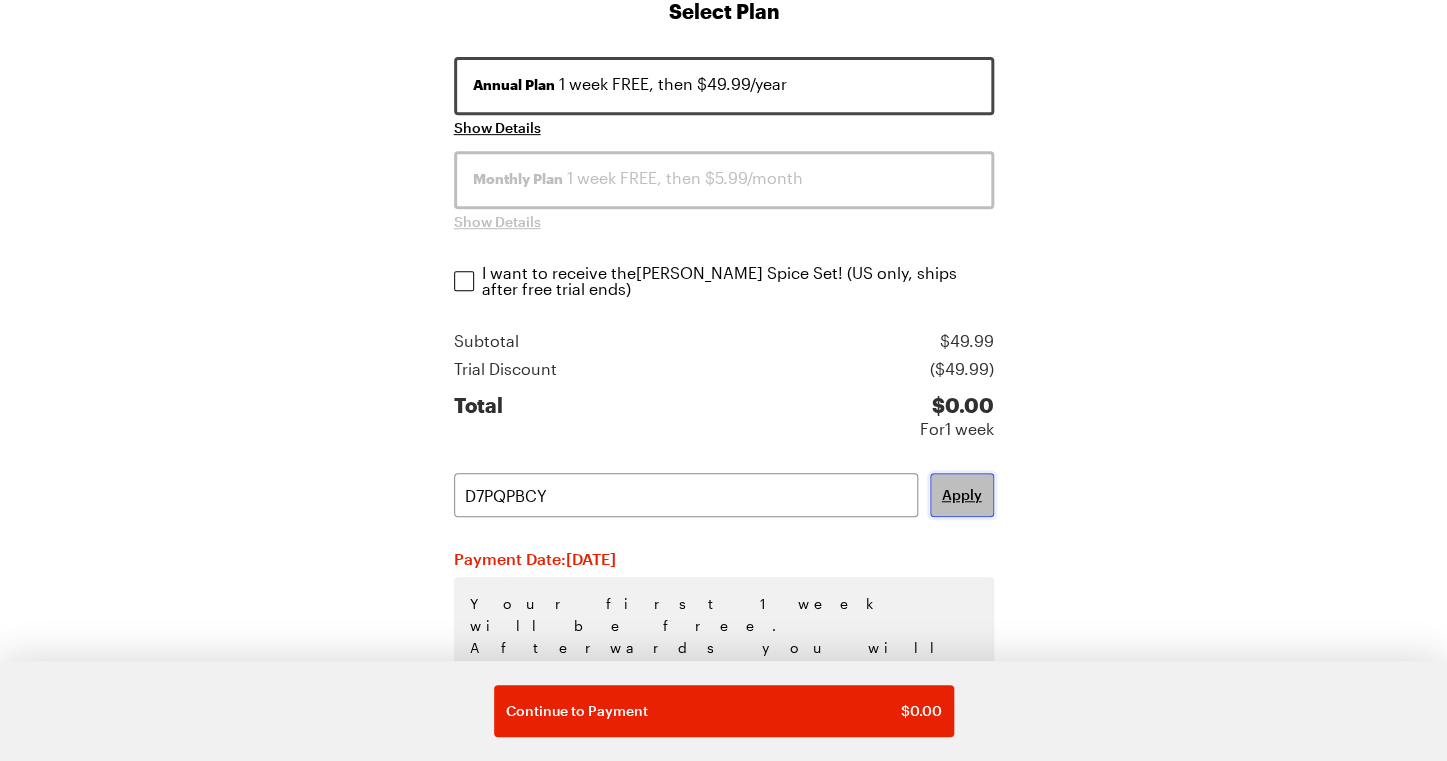 click on "Apply" at bounding box center [962, 495] 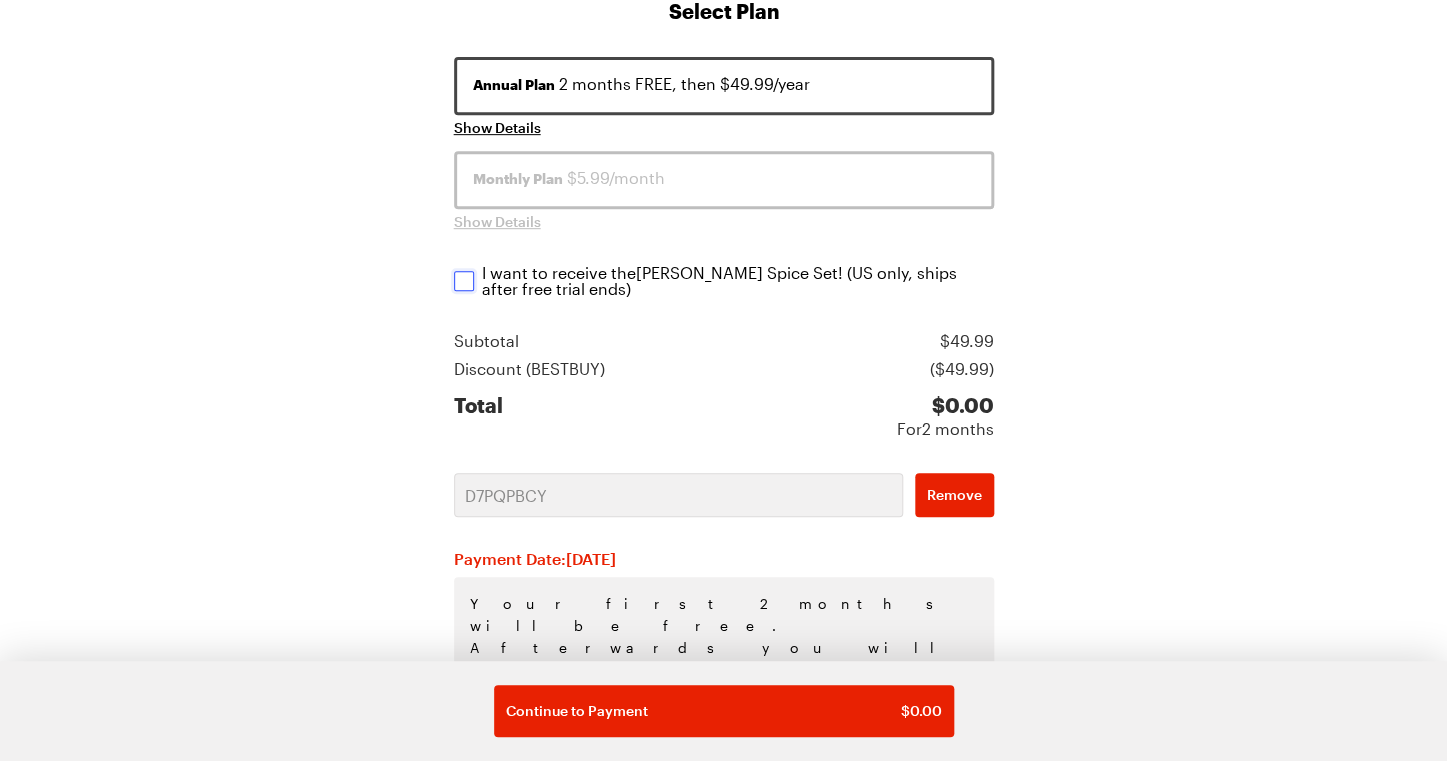 click on "I want to receive the  [PERSON_NAME] Spice Set ! (US only, ships after free trial ends) I want to receive the  [PERSON_NAME] Spice Set ! (US only, ships after free trial ends)" at bounding box center (464, 281) 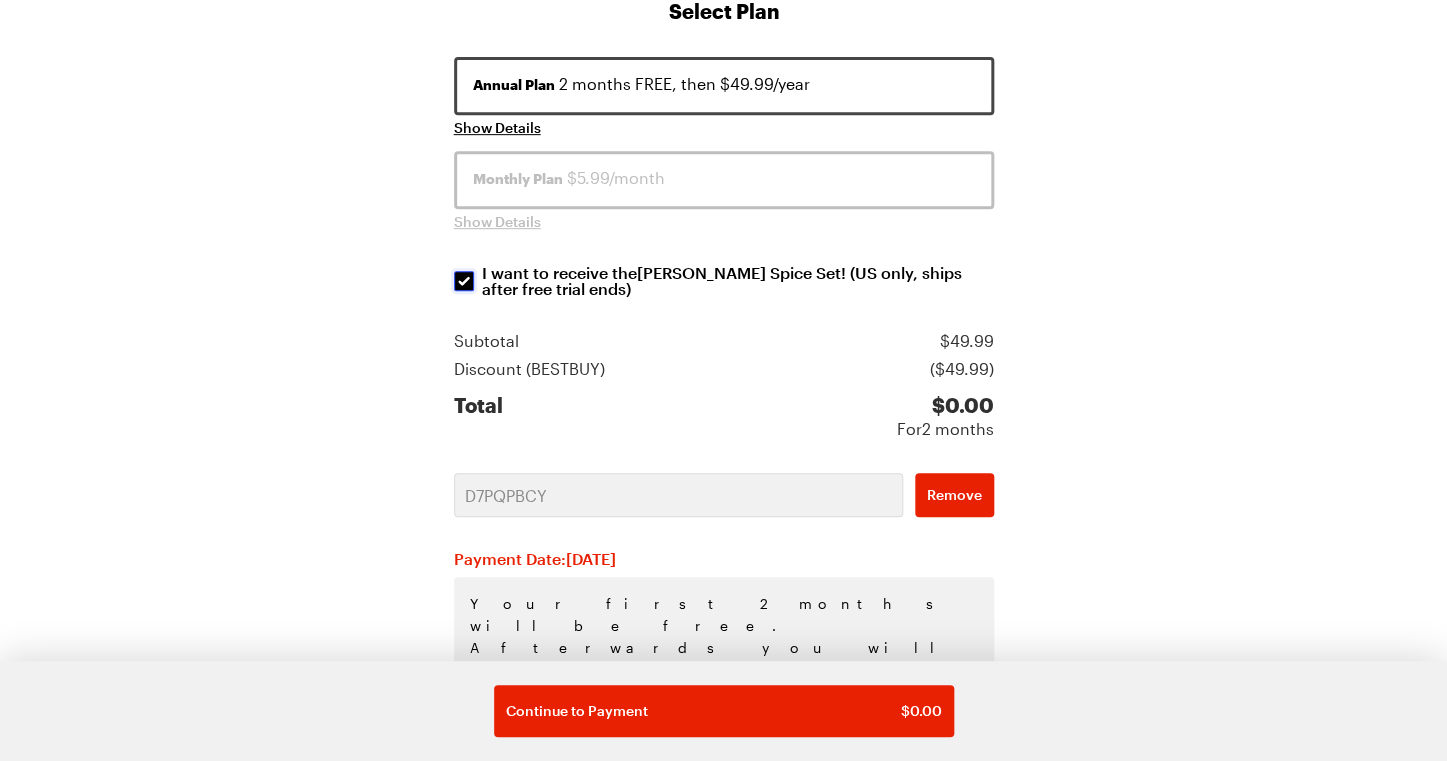 checkbox on "true" 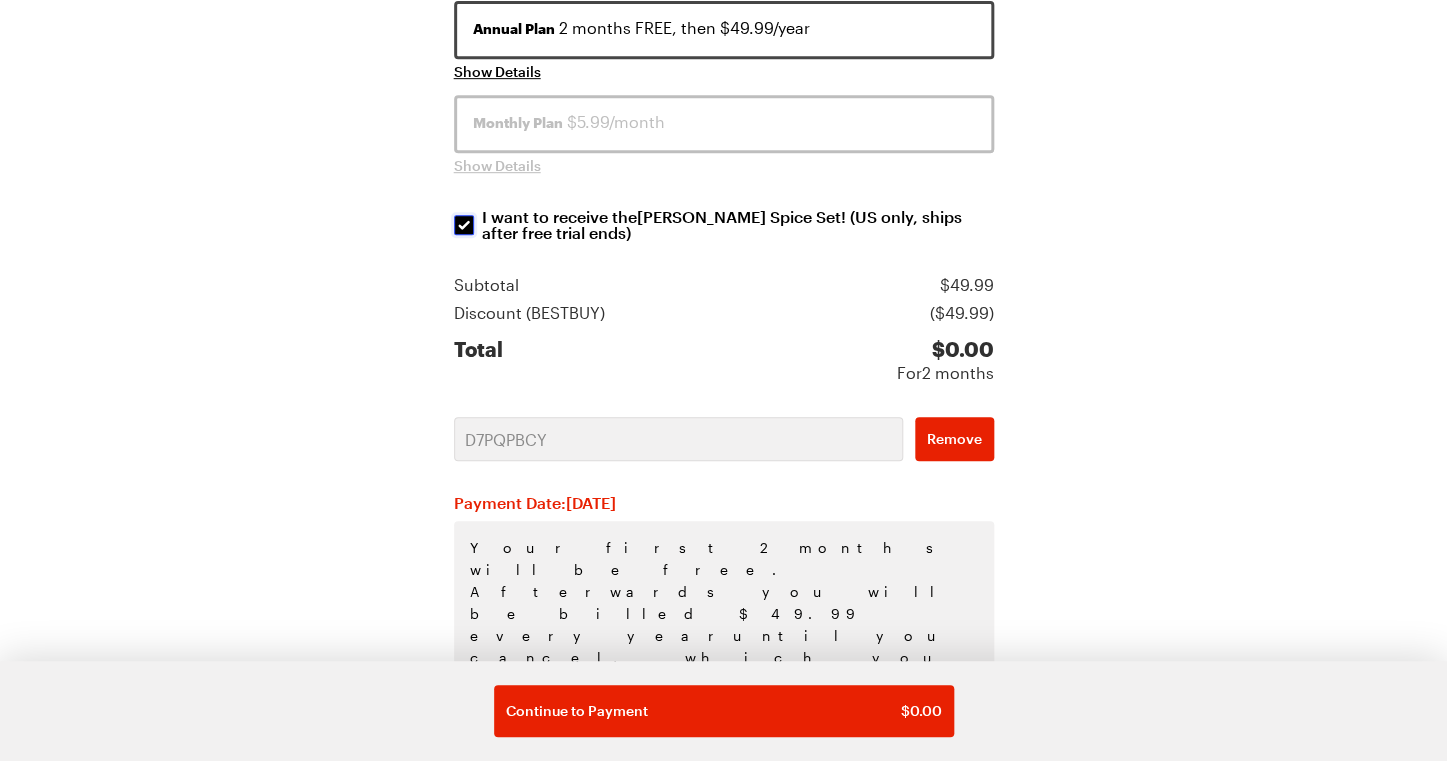 scroll, scrollTop: 388, scrollLeft: 0, axis: vertical 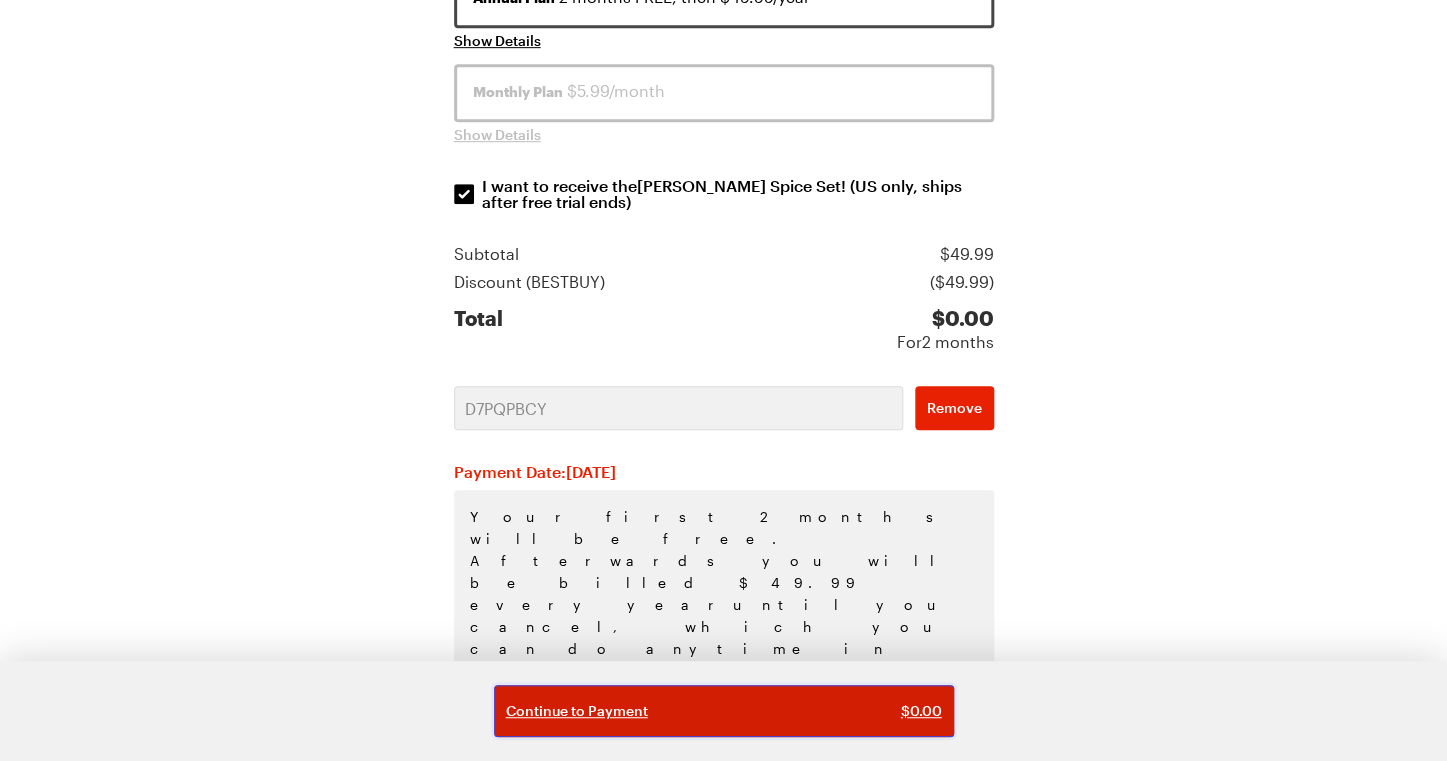 click on "Continue to Payment" at bounding box center [577, 711] 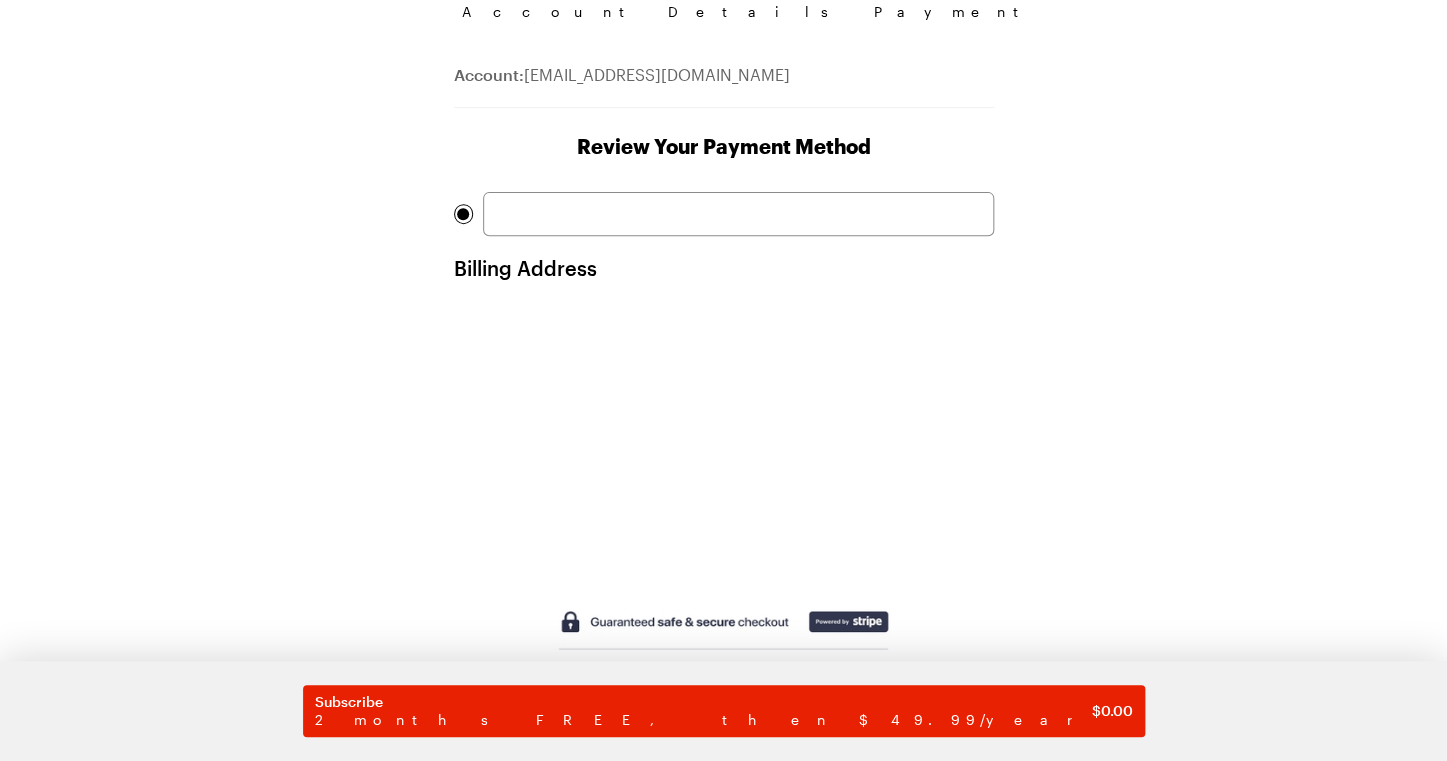 scroll, scrollTop: 179, scrollLeft: 0, axis: vertical 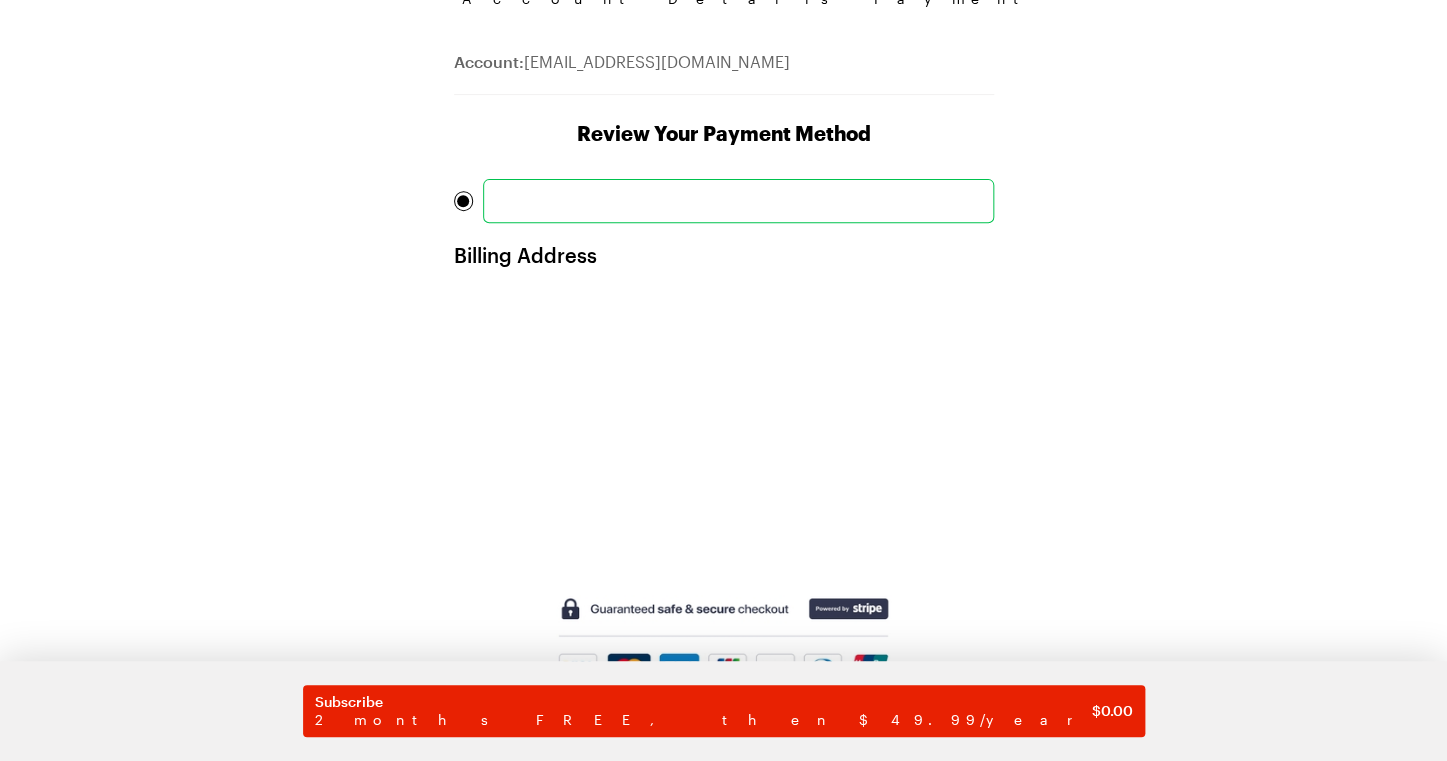 click on "Account Details Payment Account:  [EMAIL_ADDRESS][DOMAIN_NAME] Review Your Payment Method Billing Address Subscribe 2 months FREE, then $49.99/year $ 0.00" at bounding box center (724, 379) 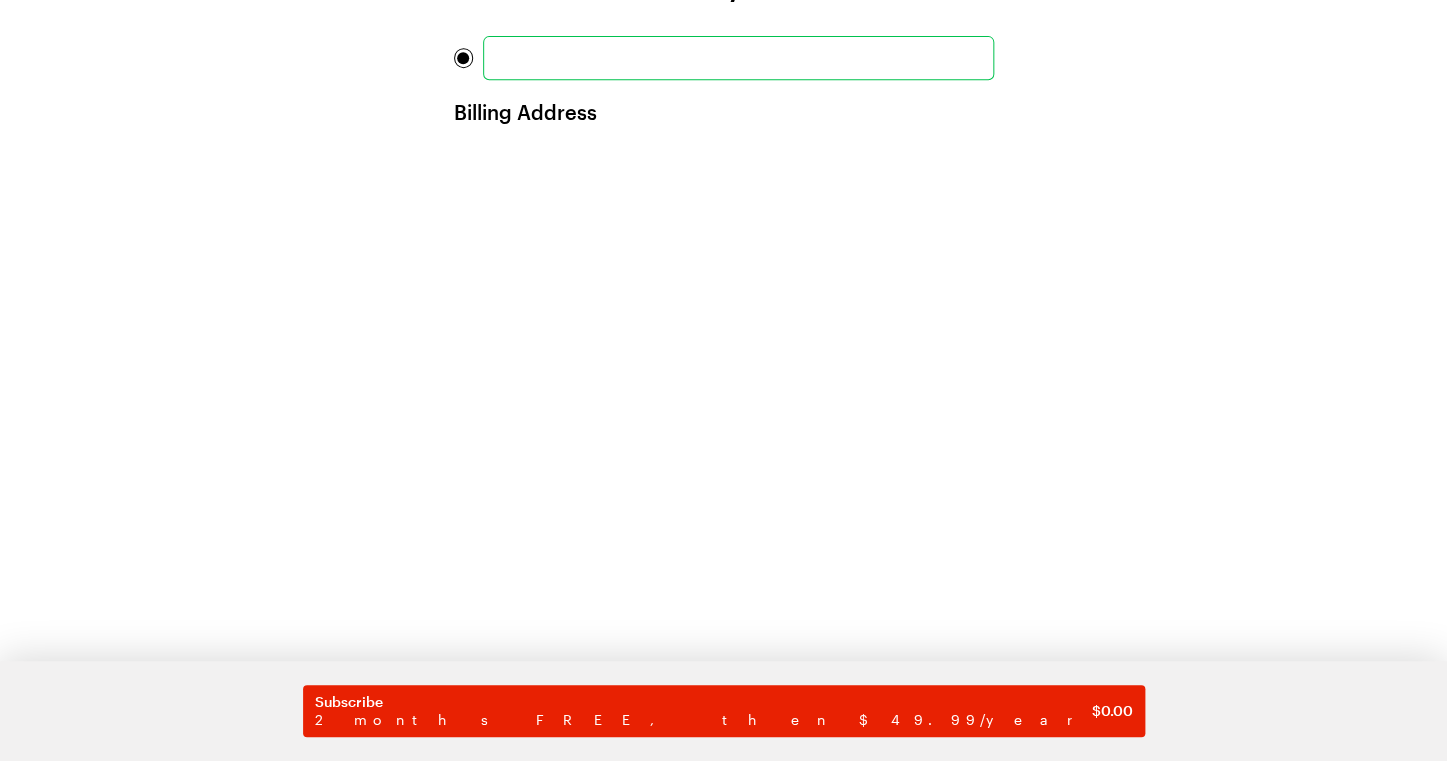 scroll, scrollTop: 523, scrollLeft: 0, axis: vertical 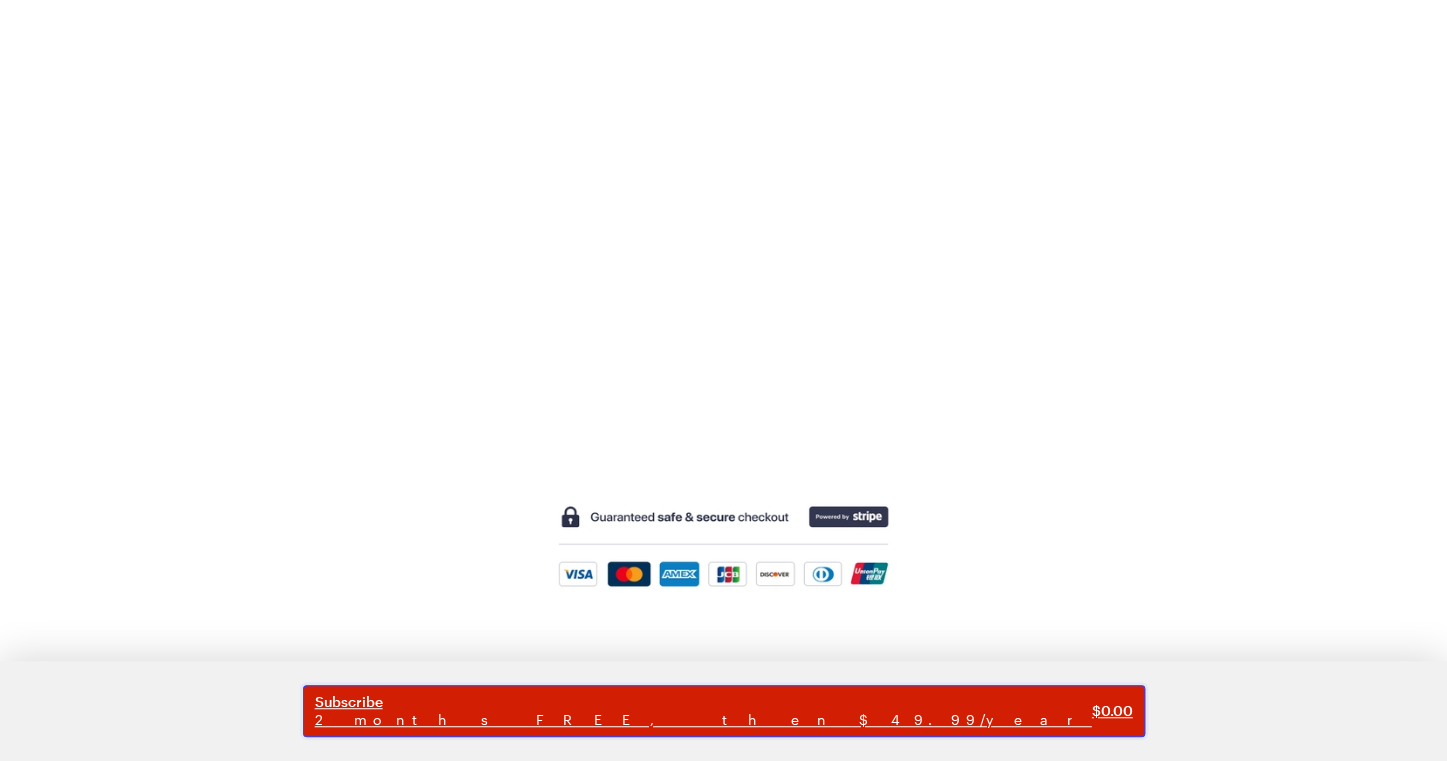click on "2 months FREE, then $49.99/year" at bounding box center [703, 720] 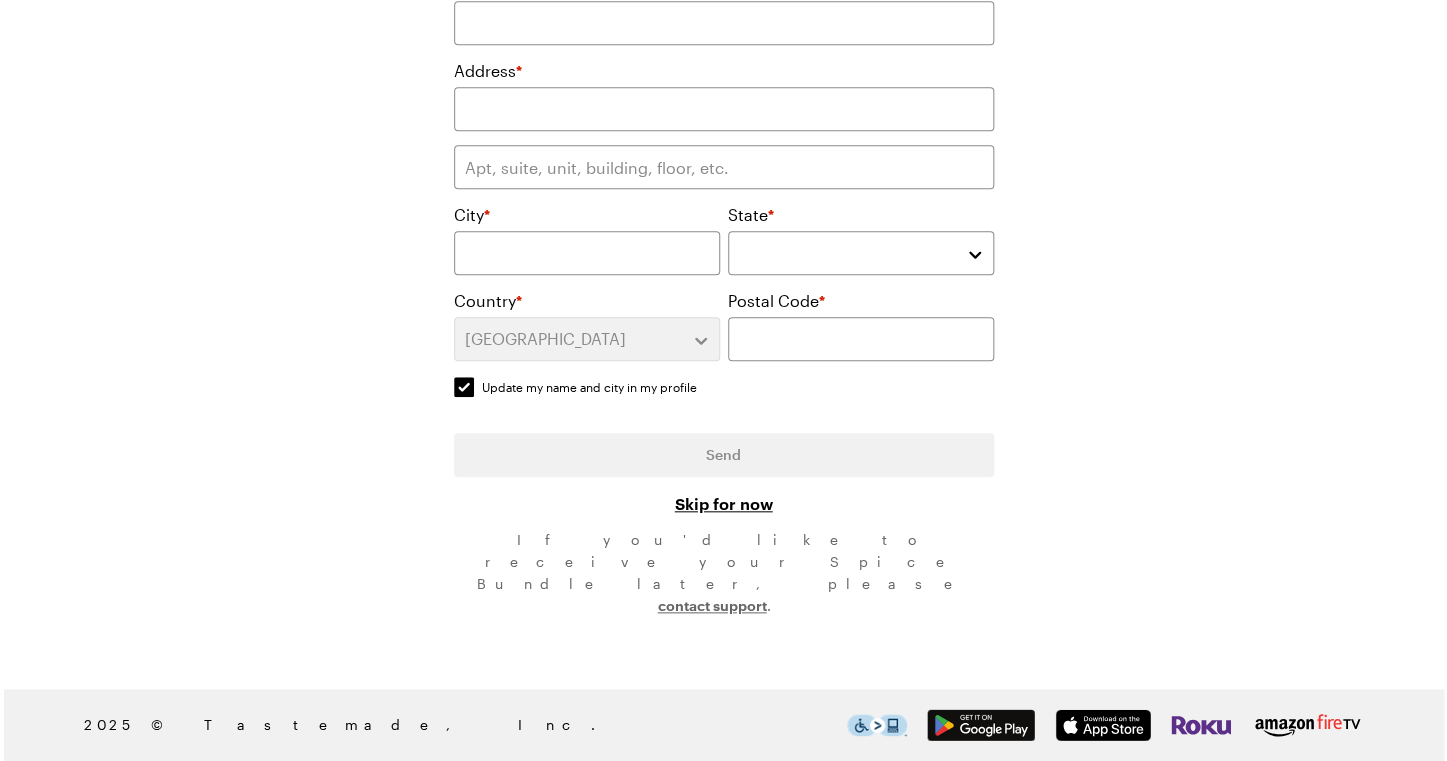 scroll, scrollTop: 0, scrollLeft: 0, axis: both 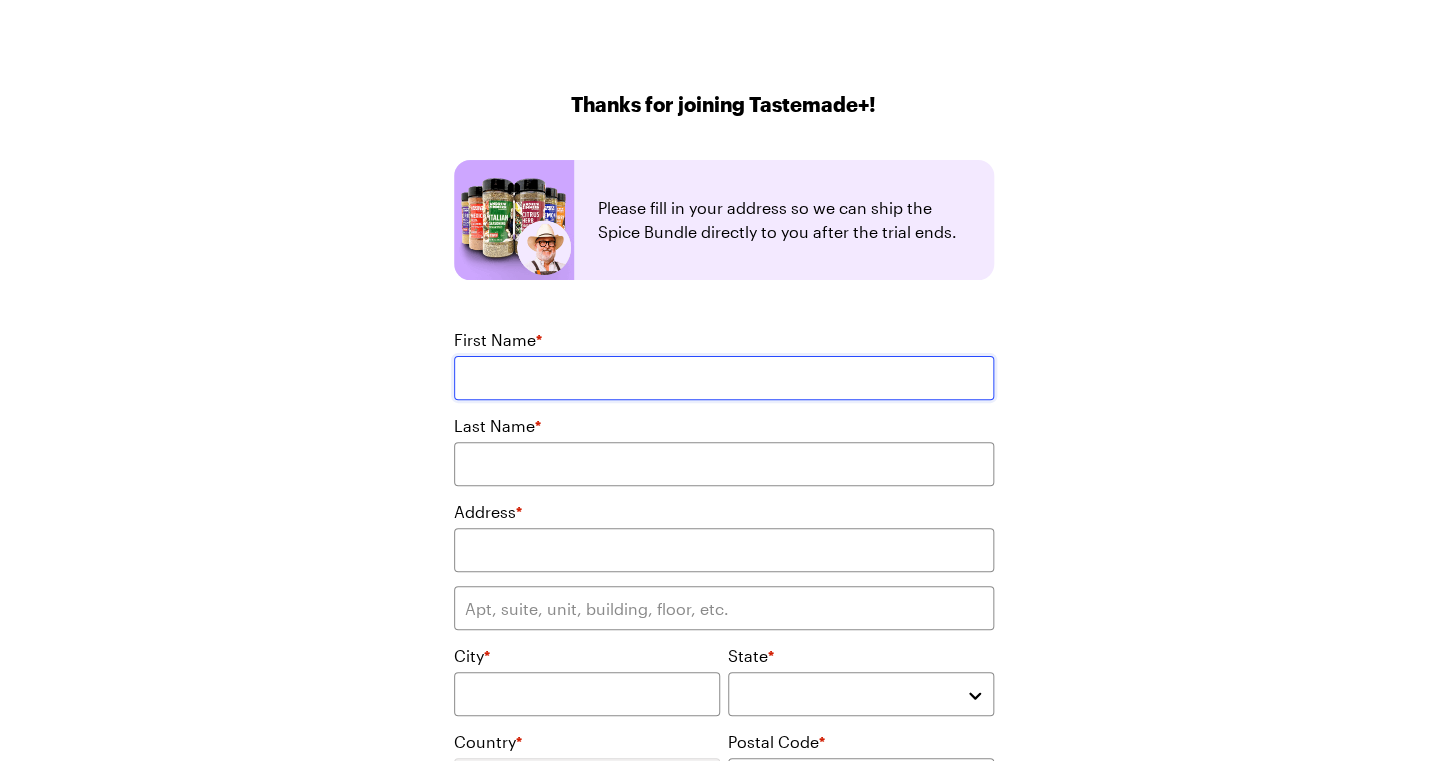 click on "First Name  *" at bounding box center [724, 378] 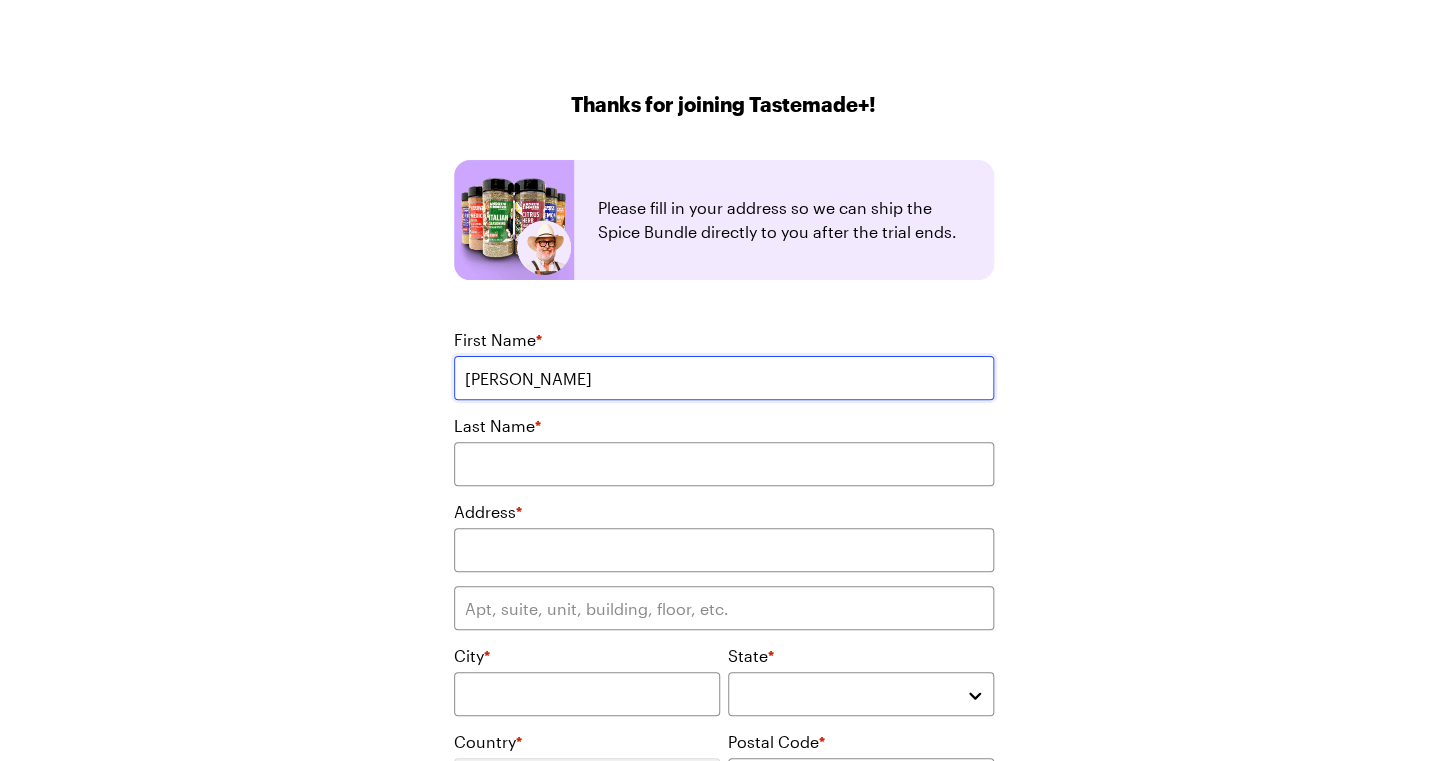 type on "[PERSON_NAME]" 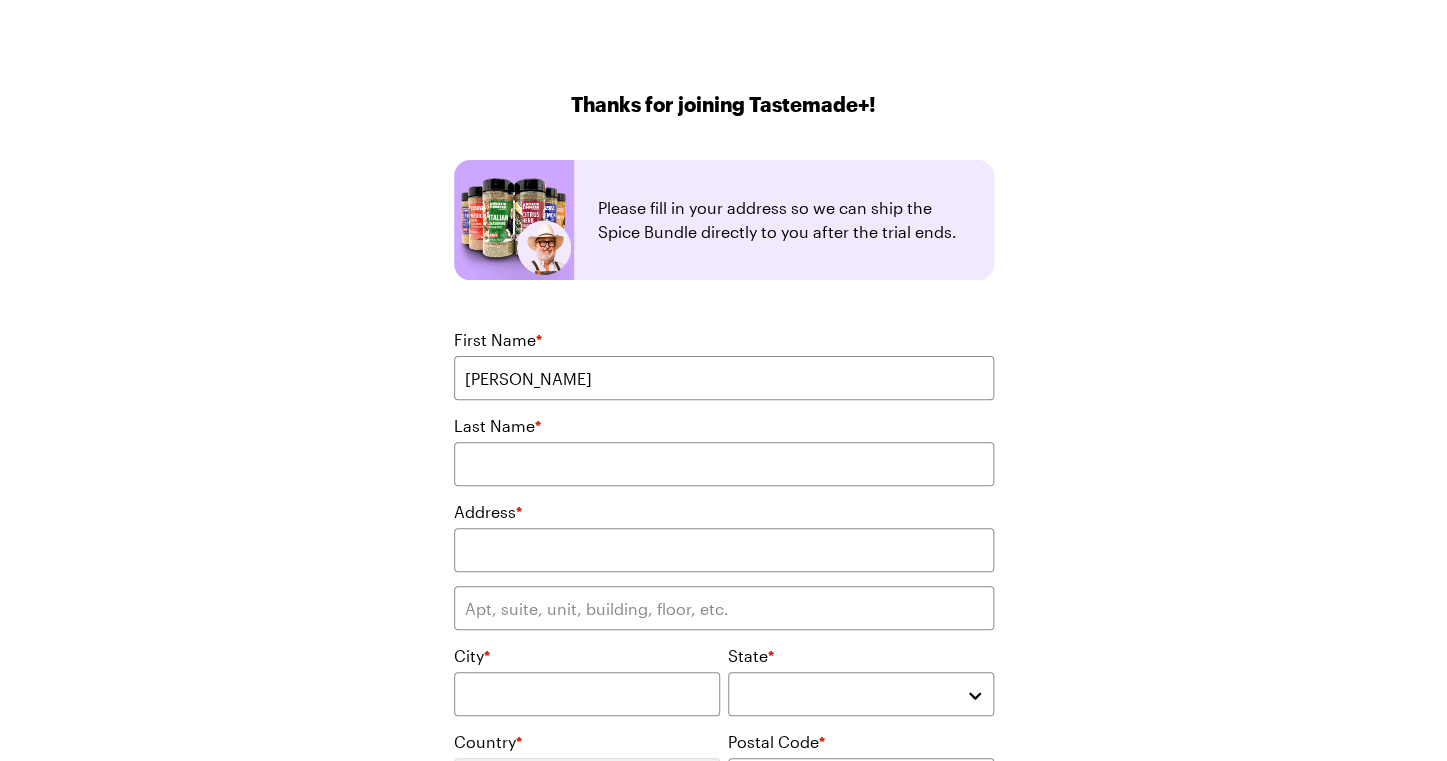 click on "Thanks for joining Tastemade+! Please fill in your address so we can ship the Spice Bundle directly to you after the trial ends. First Name  * [PERSON_NAME] Last Name  * Address  * City  * State  * Country  * [GEOGRAPHIC_DATA] Postal Code  * Update my name and city in my profile Update my name and city in my profile Send Skip for now If you'd like to receive your Spice Bundle later, please   contact support ." at bounding box center [724, 553] 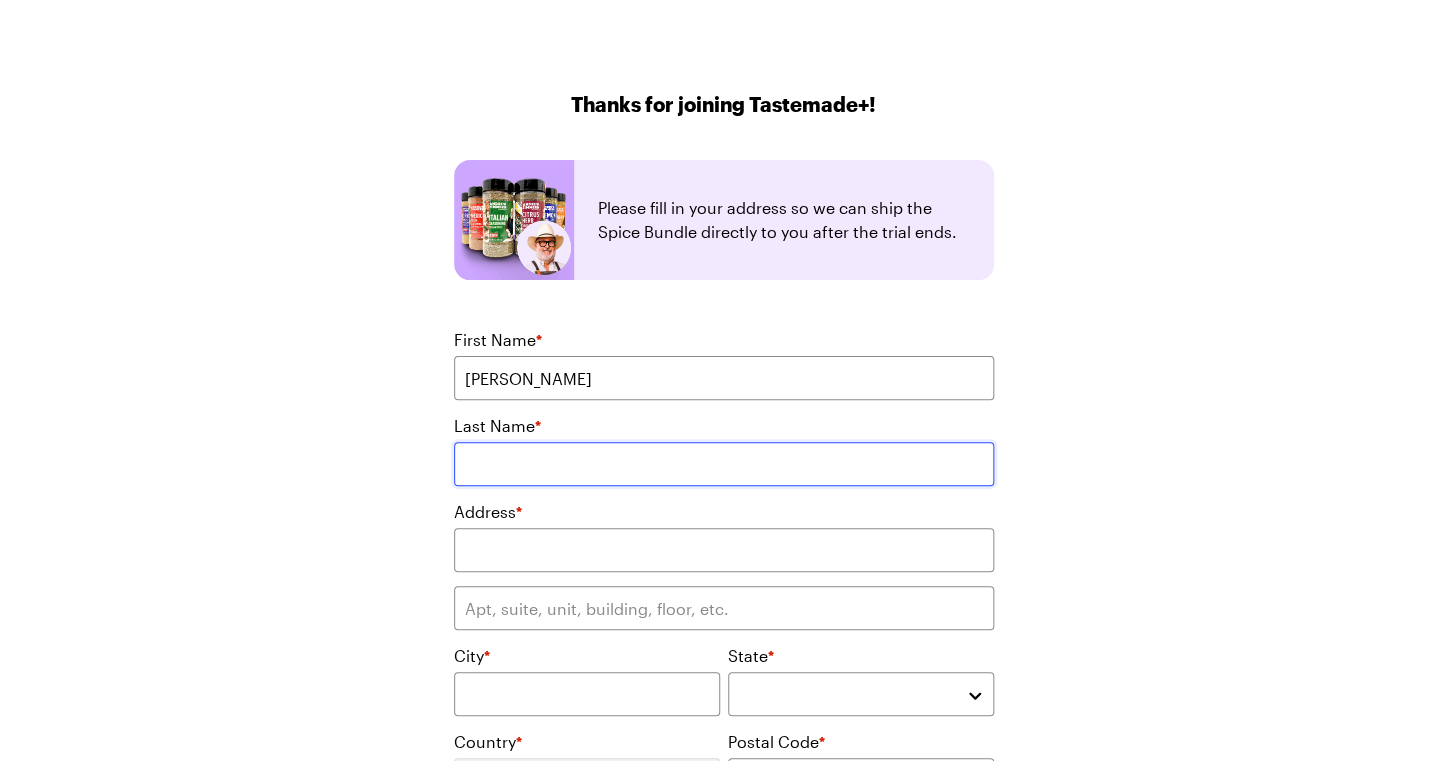 click on "Last Name  *" at bounding box center [724, 464] 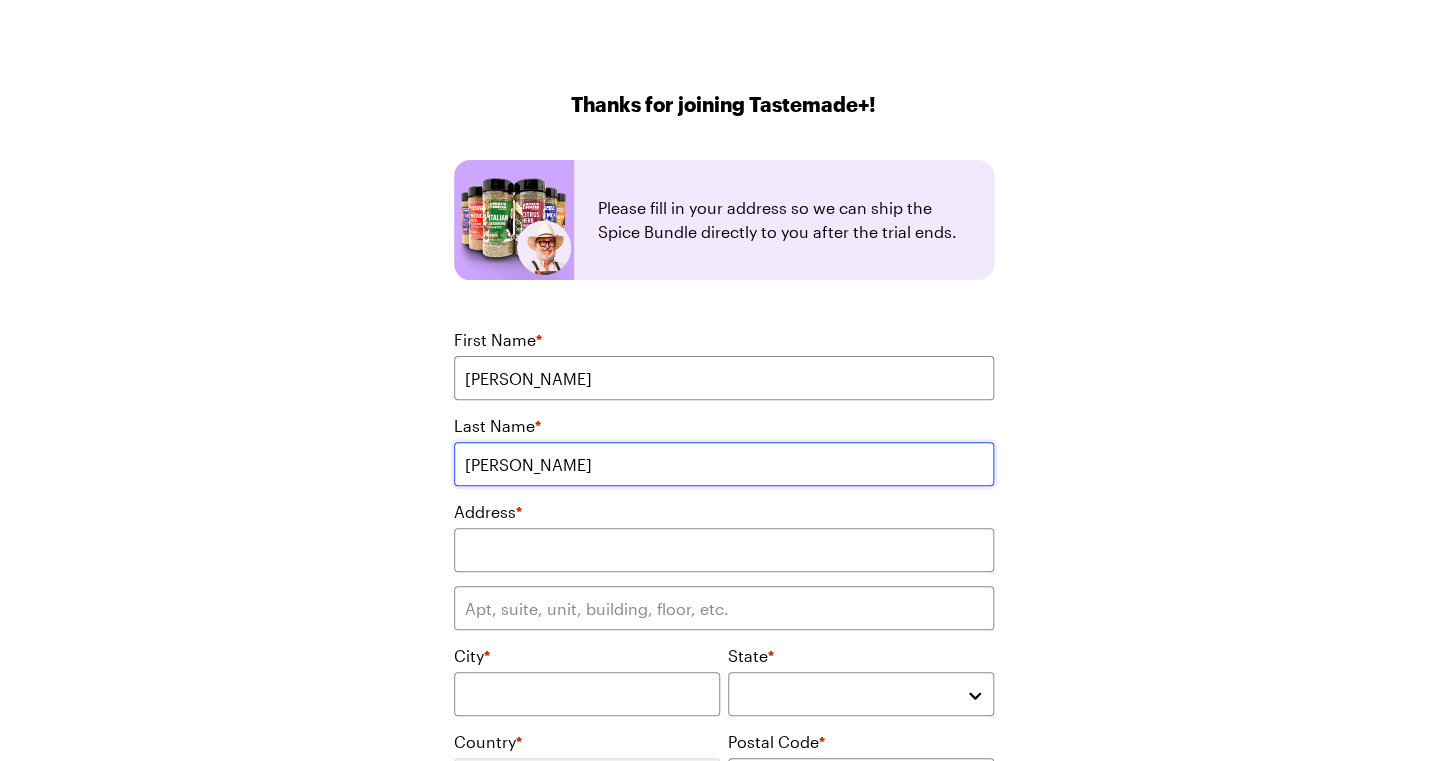 type on "[PERSON_NAME]" 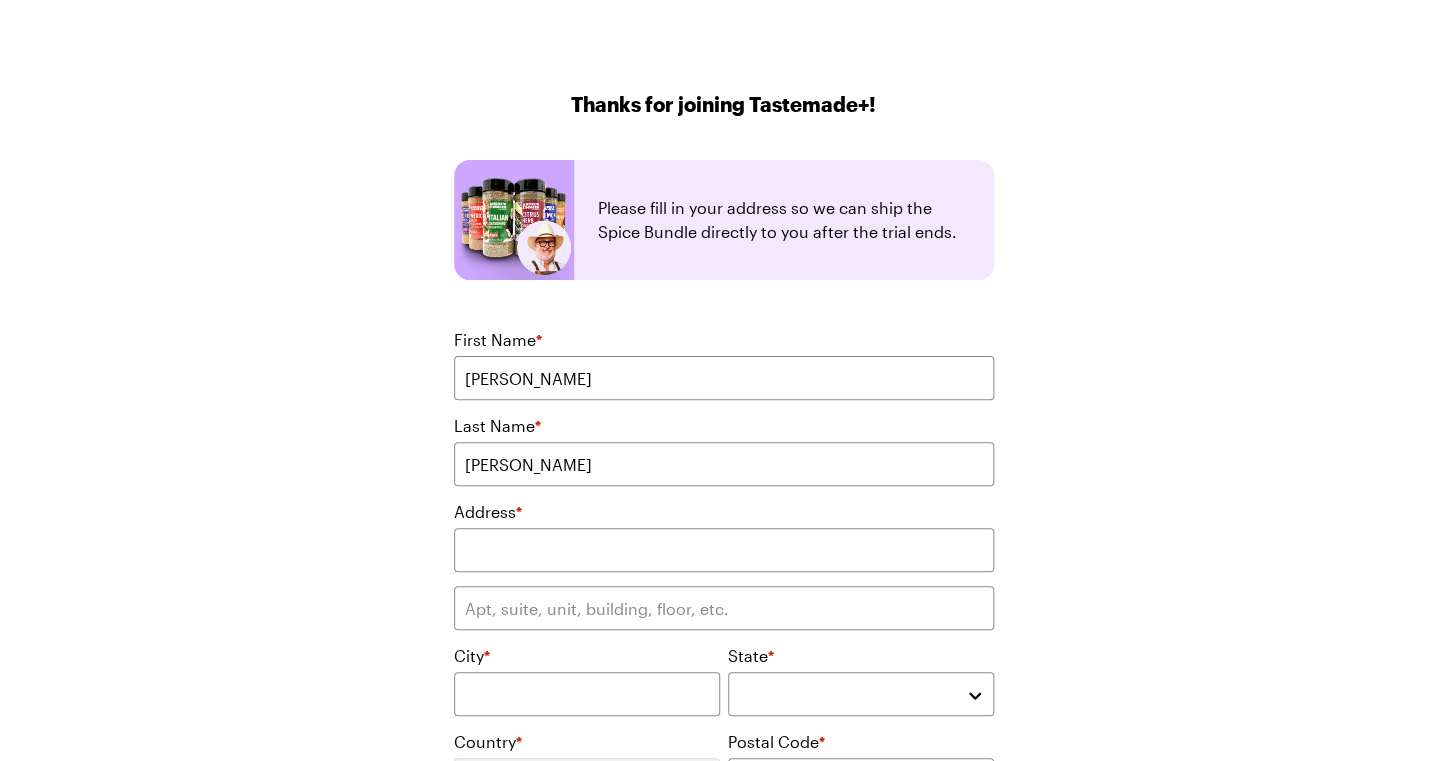 click on "Thanks for joining Tastemade+! Please fill in your address so we can ship the Spice Bundle directly to you after the trial ends. First Name  * [PERSON_NAME] Last Name  * [PERSON_NAME] Address  * City  * State  * Country  * United States Postal Code  * Update my name and city in my profile Update my name and city in my profile Send Skip for now If you'd like to receive your Spice Bundle later, please   contact support ." at bounding box center (724, 553) 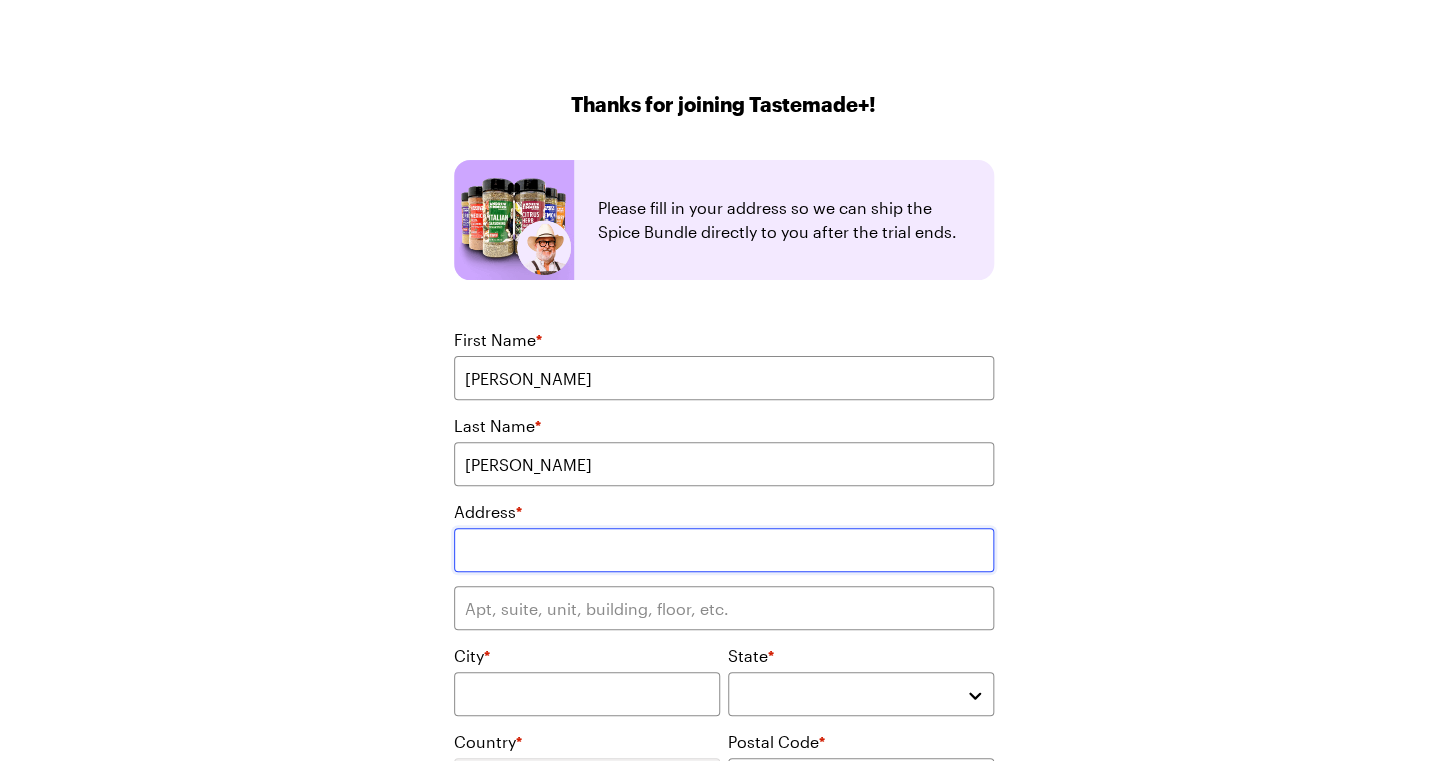 click at bounding box center (724, 550) 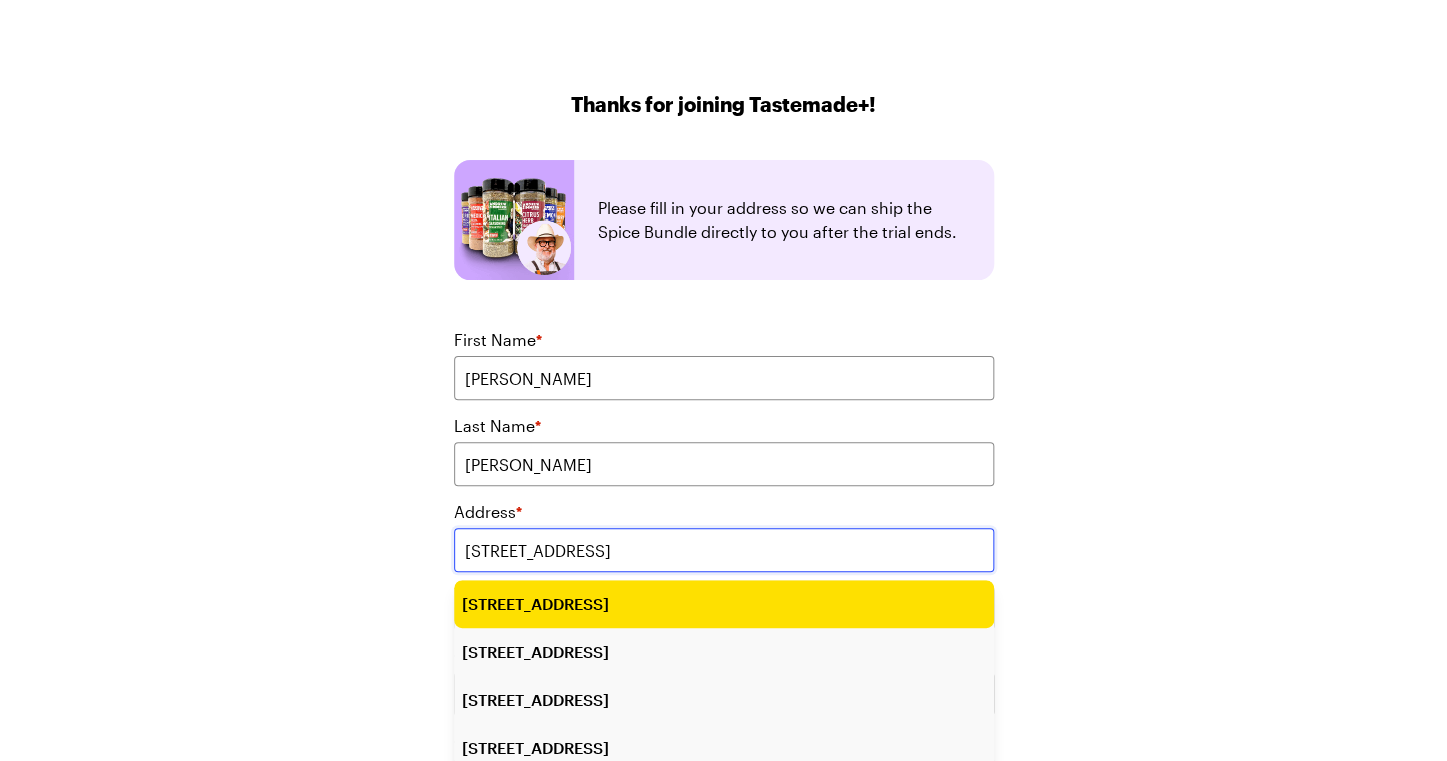type on "[STREET_ADDRESS]" 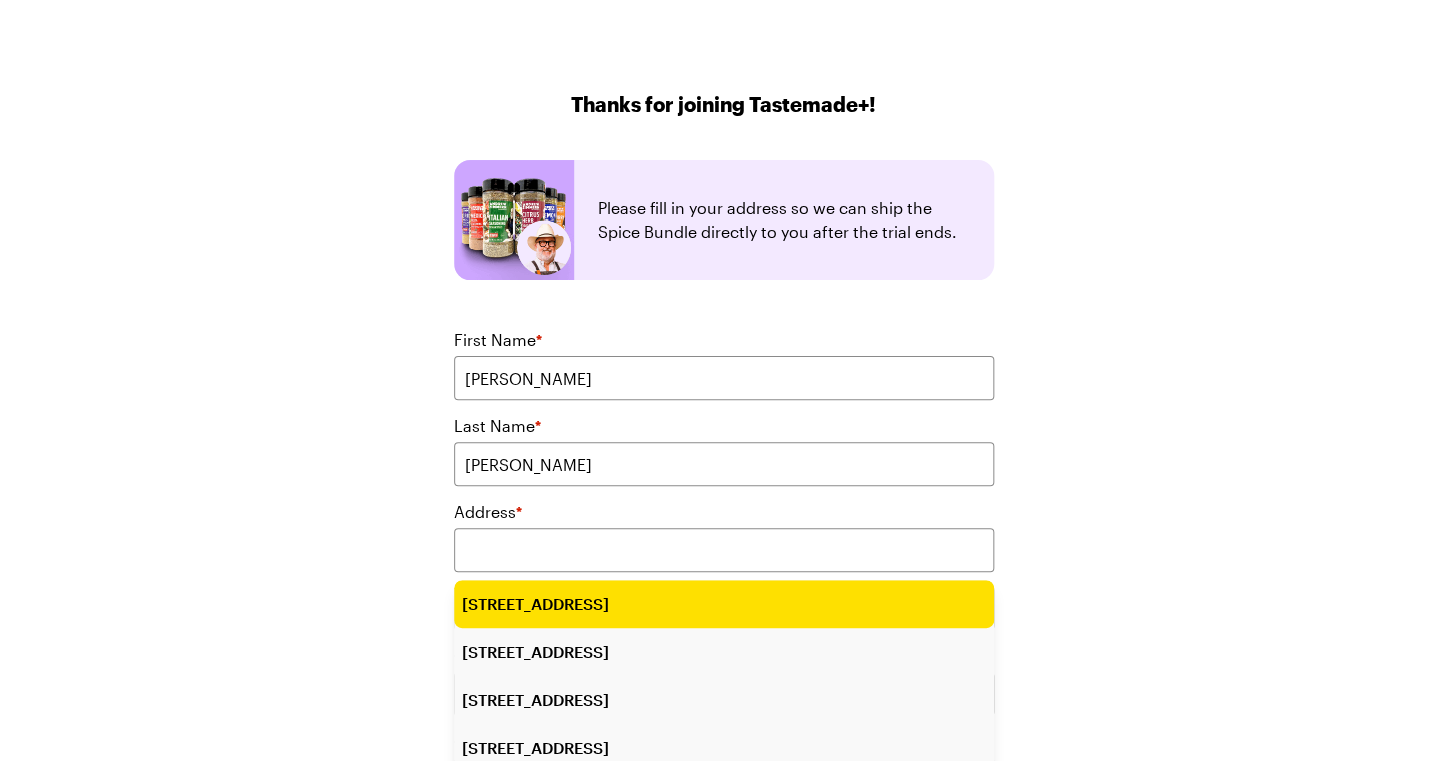 click on "Thanks for joining Tastemade+! Please fill in your address so we can ship the Spice Bundle directly to you after the trial ends. First Name  * [PERSON_NAME] Last Name  * [PERSON_NAME] Address  * [STREET_ADDRESS]  [STREET_ADDRESS] [STREET_ADDRESS] [STREET_ADDRESS] [STREET_ADDRESS] [STREET_ADDRESS] City  * State  * Country  * [GEOGRAPHIC_DATA] Postal Code  * Update my name and city in my profile Update my name and city in my profile Send Skip for now If you'd like to receive your Spice Bundle later, please   contact support ." at bounding box center (724, 553) 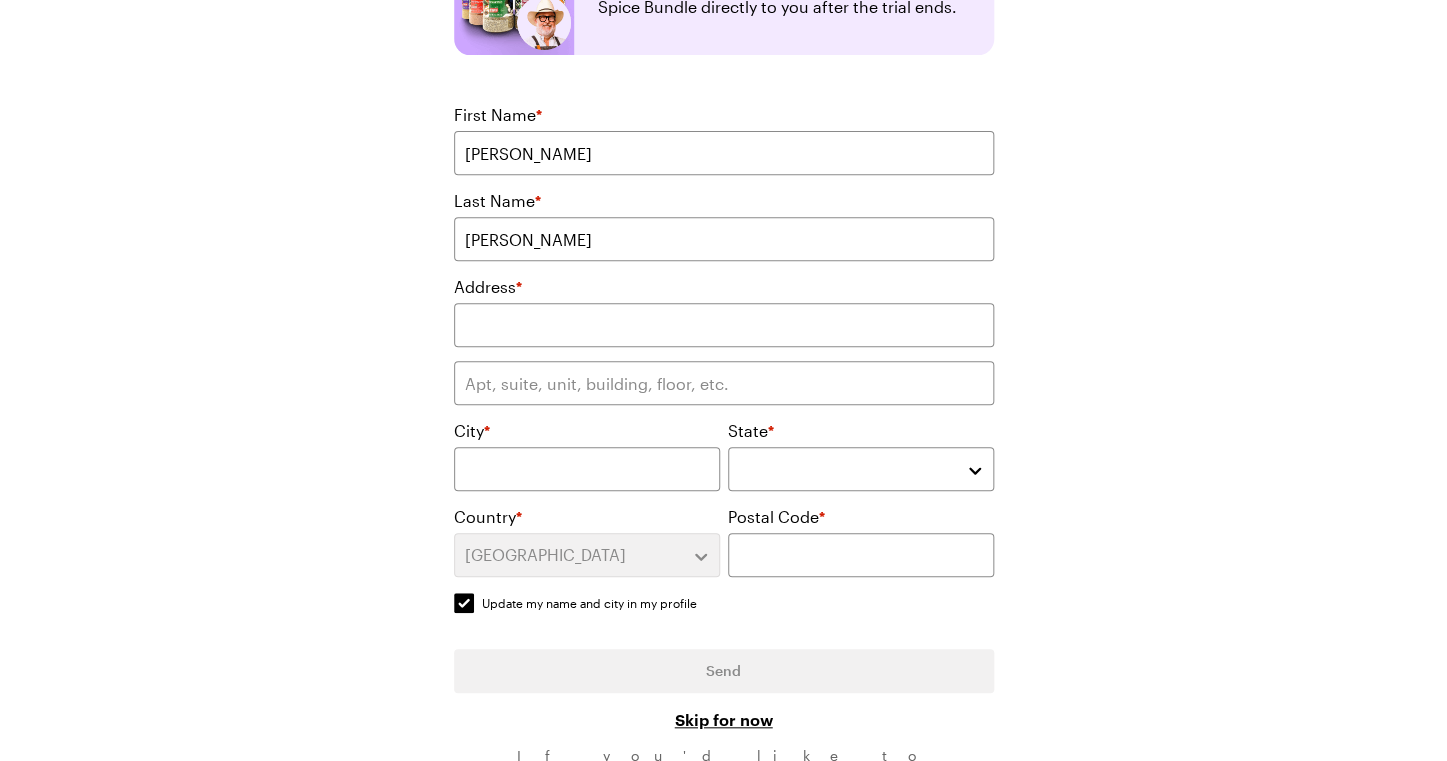 scroll, scrollTop: 226, scrollLeft: 0, axis: vertical 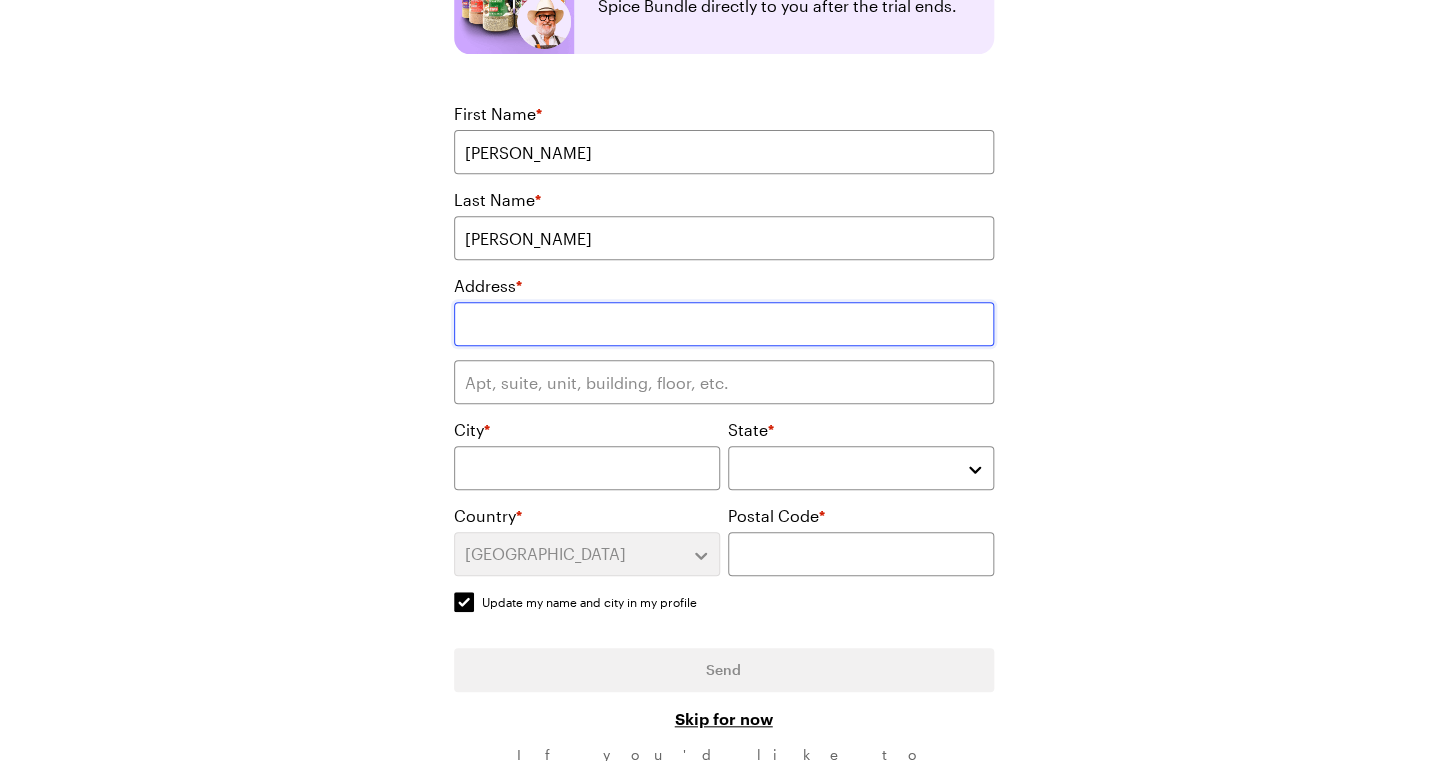 click at bounding box center (724, 324) 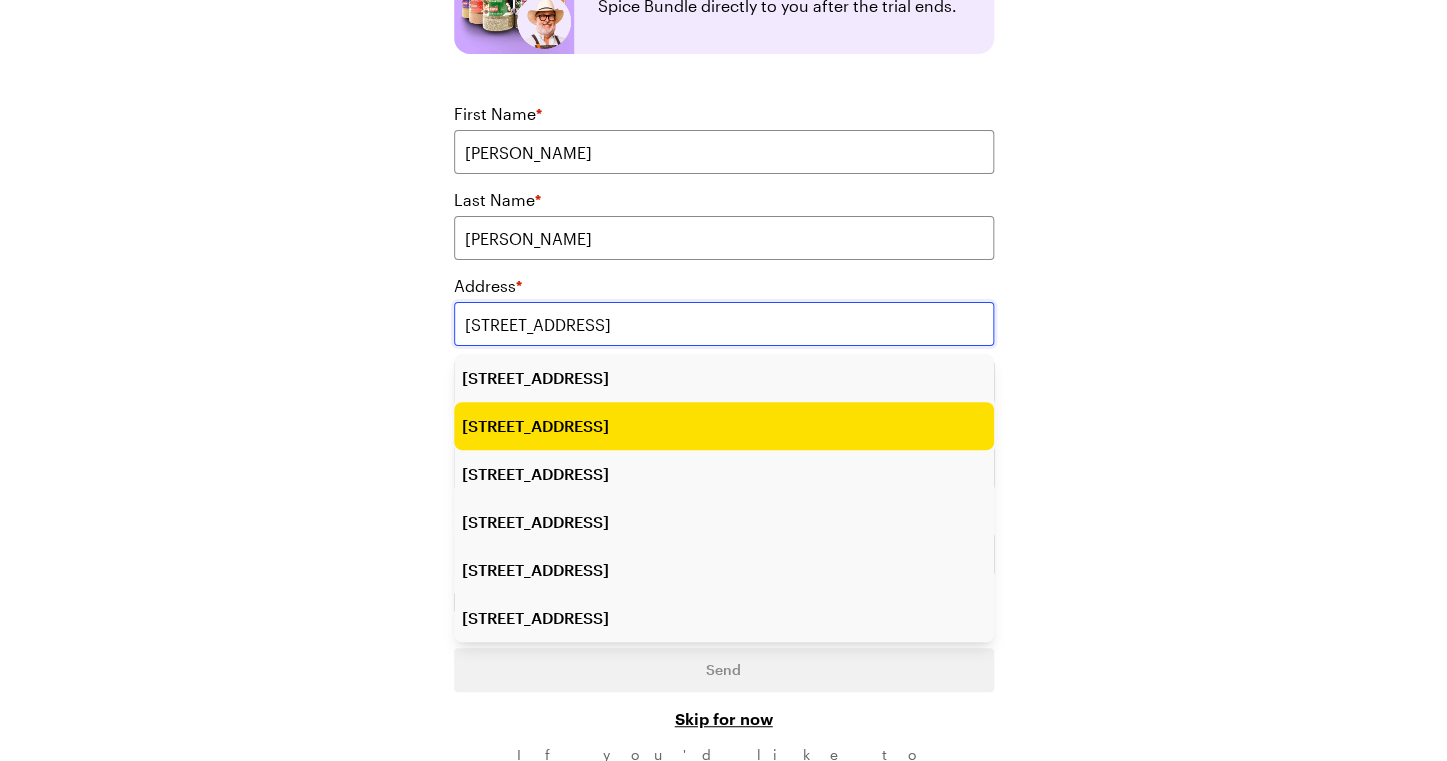 type on "[STREET_ADDRESS]" 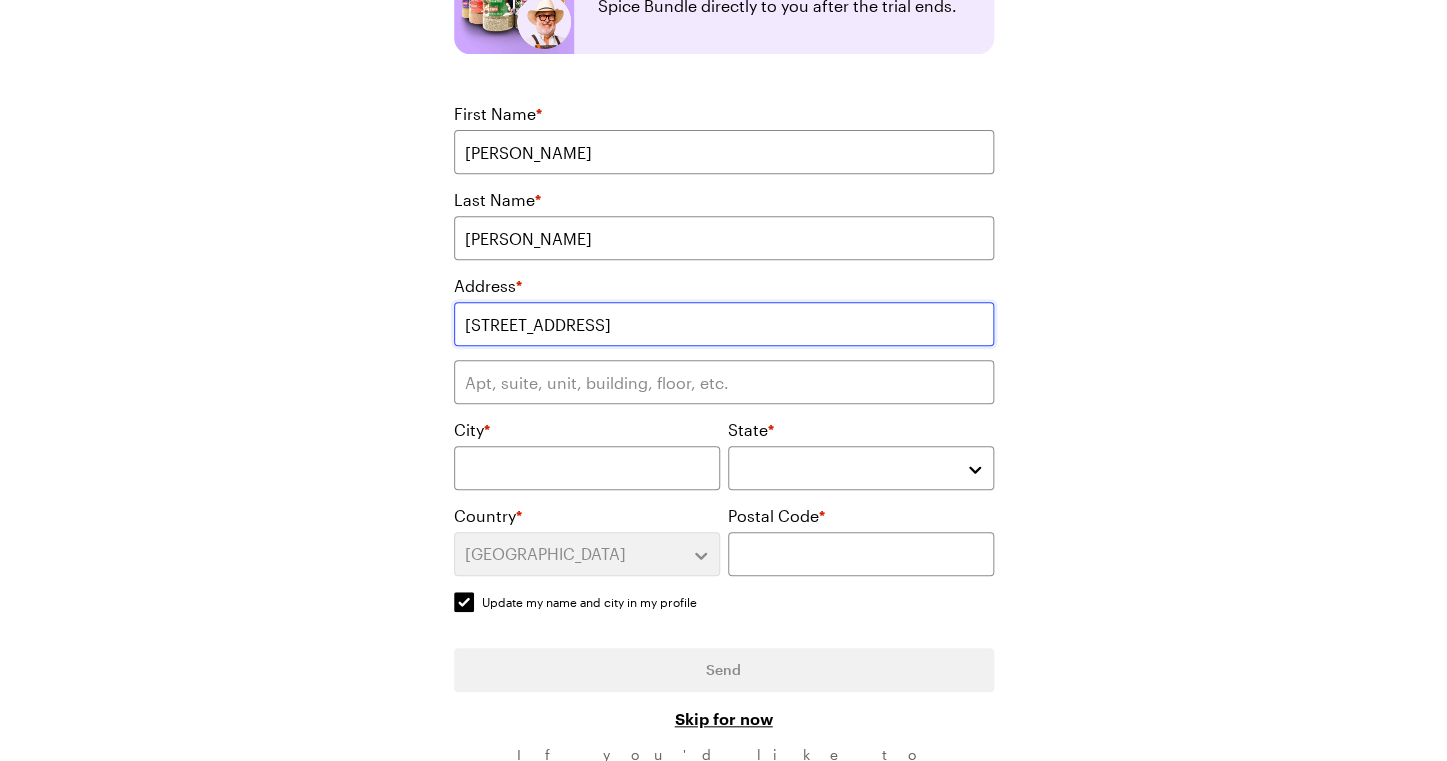 type on "[GEOGRAPHIC_DATA]" 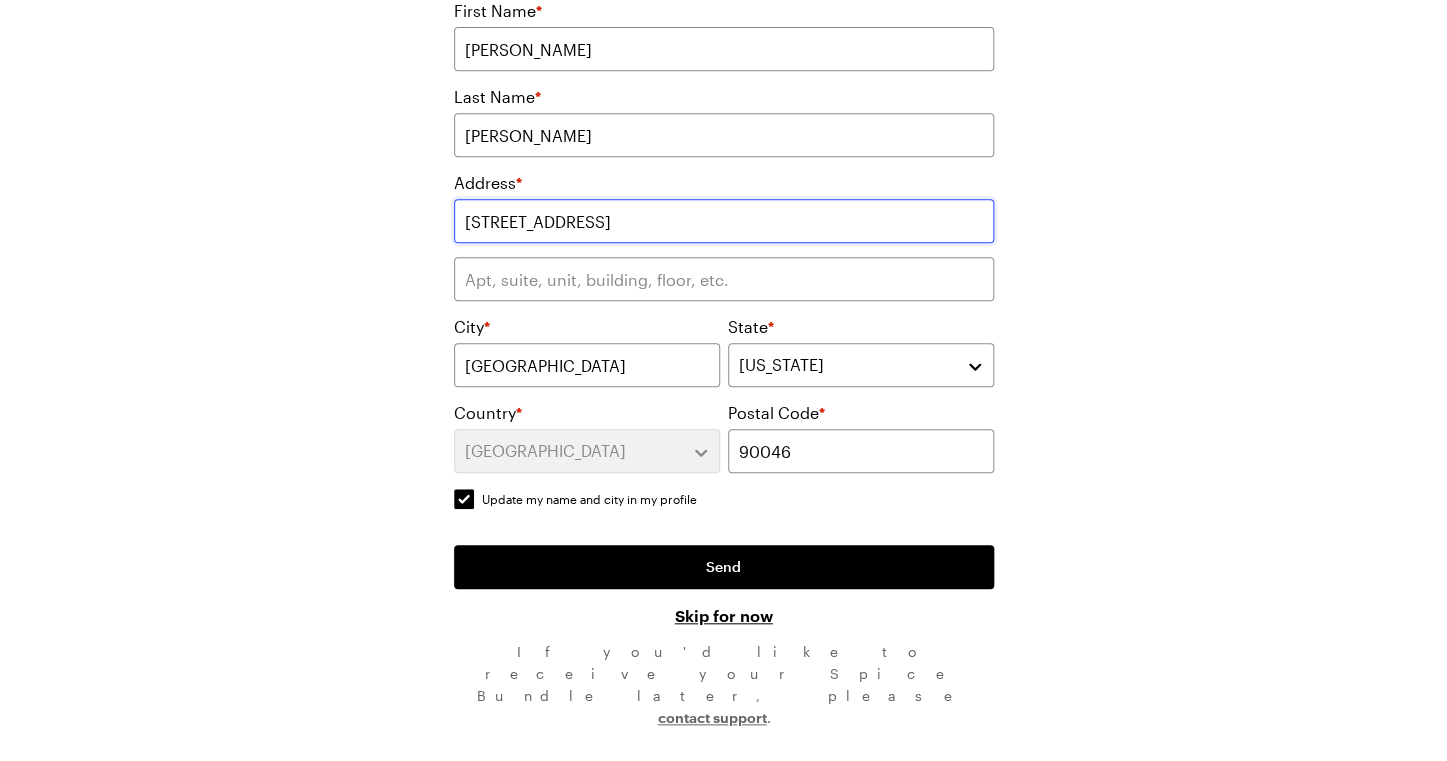 scroll, scrollTop: 340, scrollLeft: 0, axis: vertical 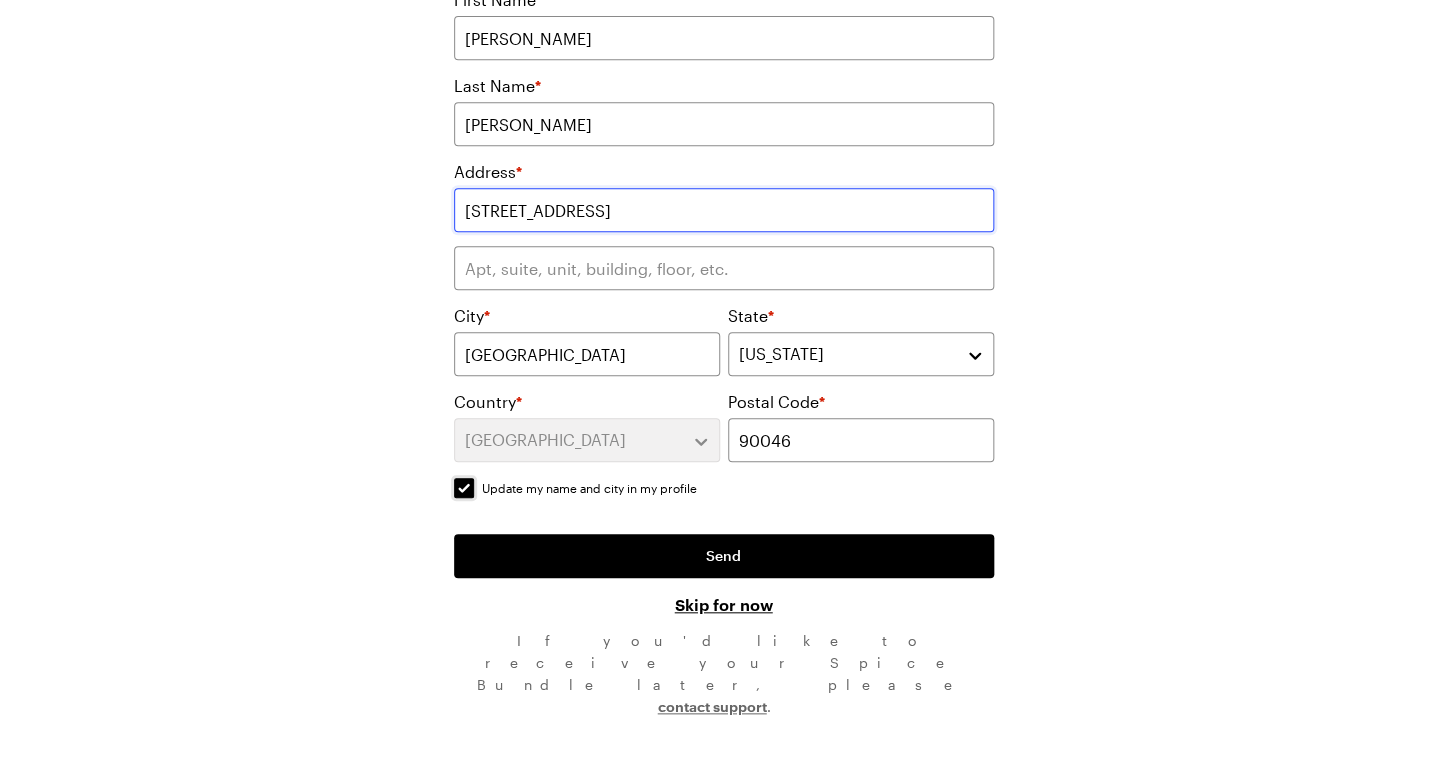 type on "[STREET_ADDRESS]" 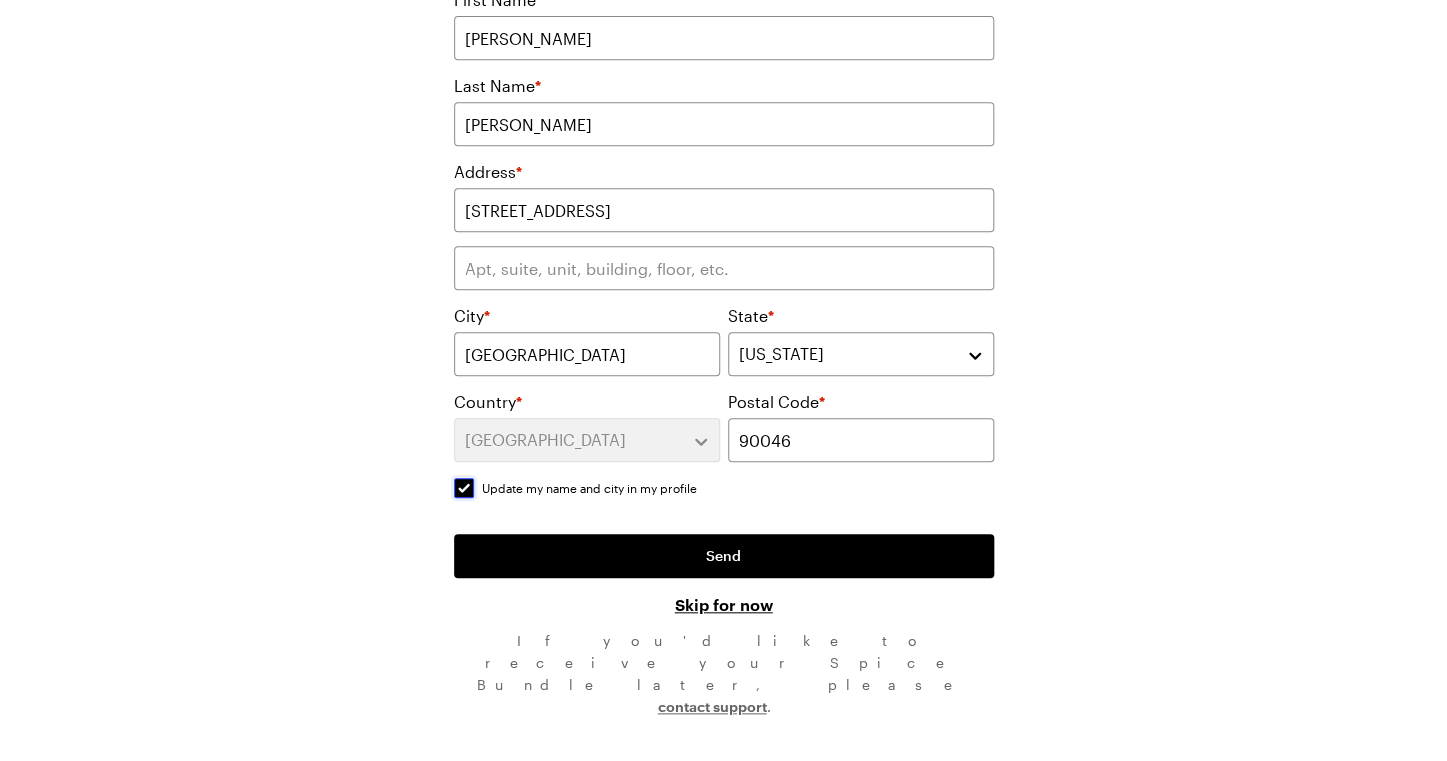 click on "Update my name and city in my profile Update my name and city in my profile" at bounding box center (464, 488) 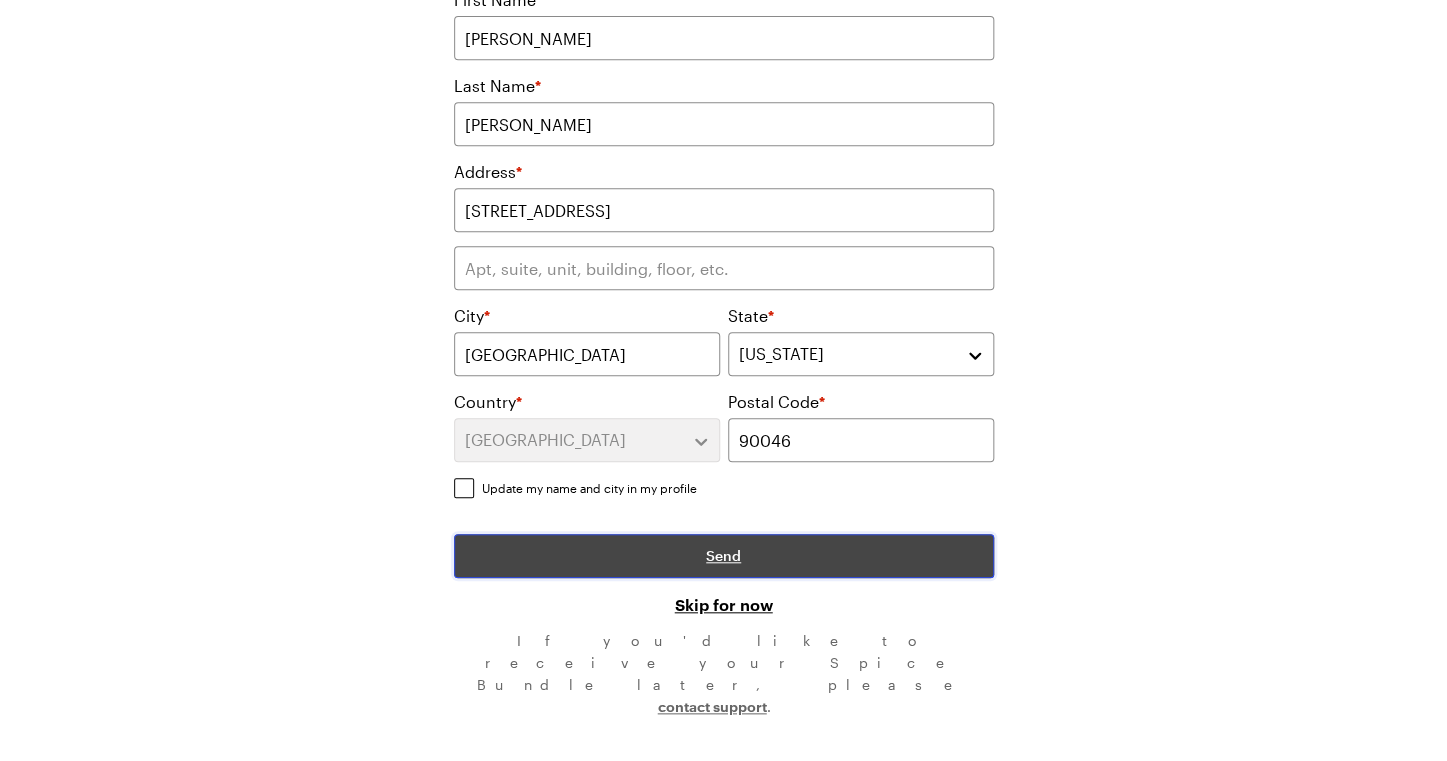click on "Send" at bounding box center [724, 556] 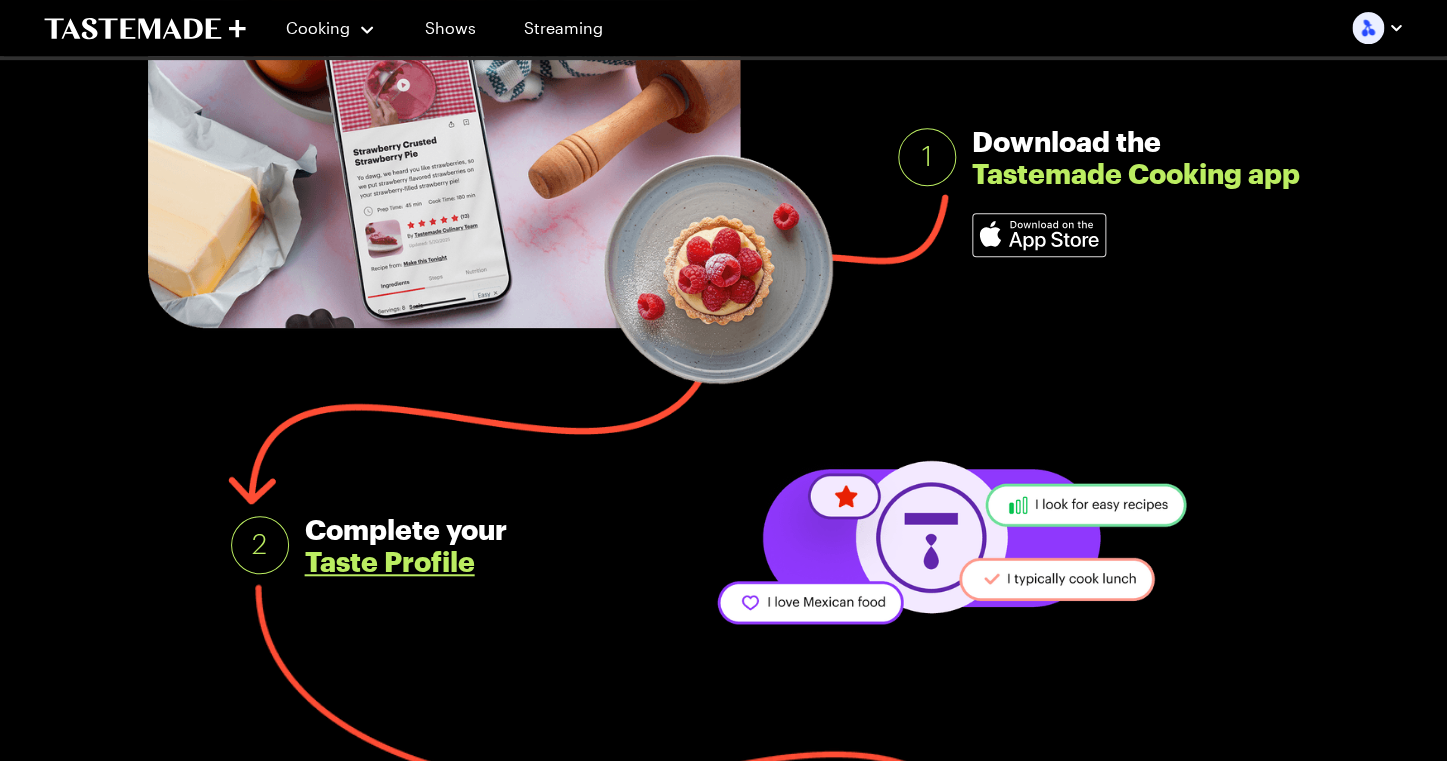scroll, scrollTop: 287, scrollLeft: 0, axis: vertical 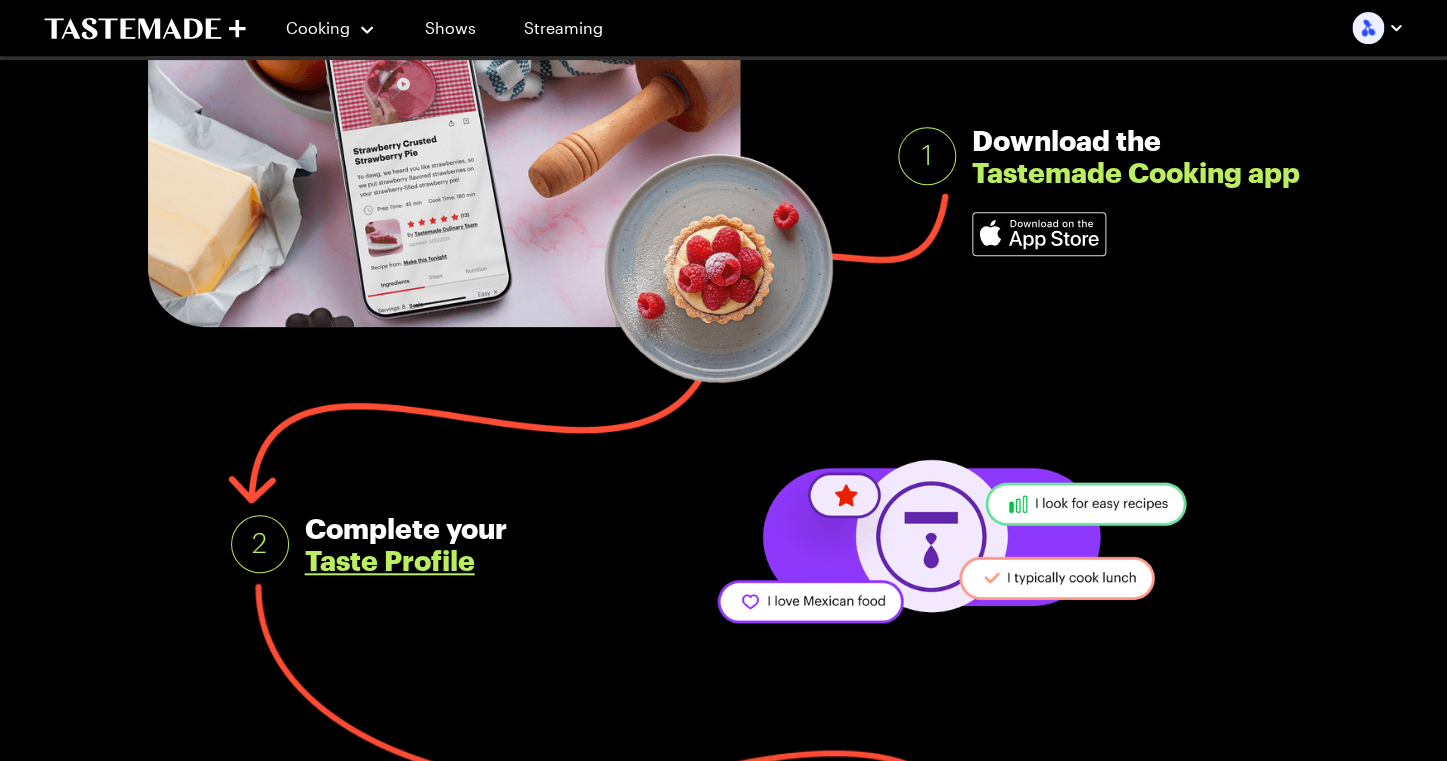 click at bounding box center (1039, 234) 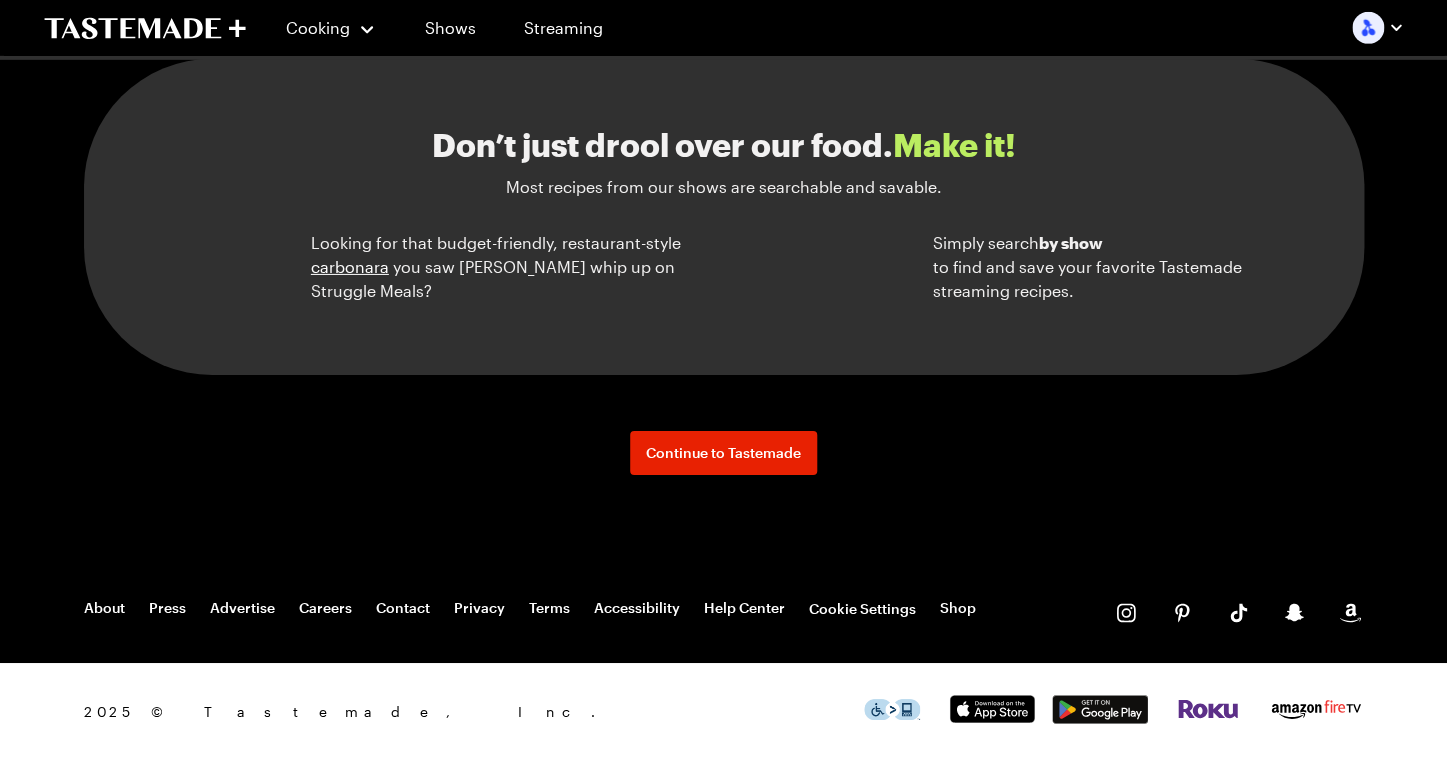 scroll, scrollTop: 2673, scrollLeft: 0, axis: vertical 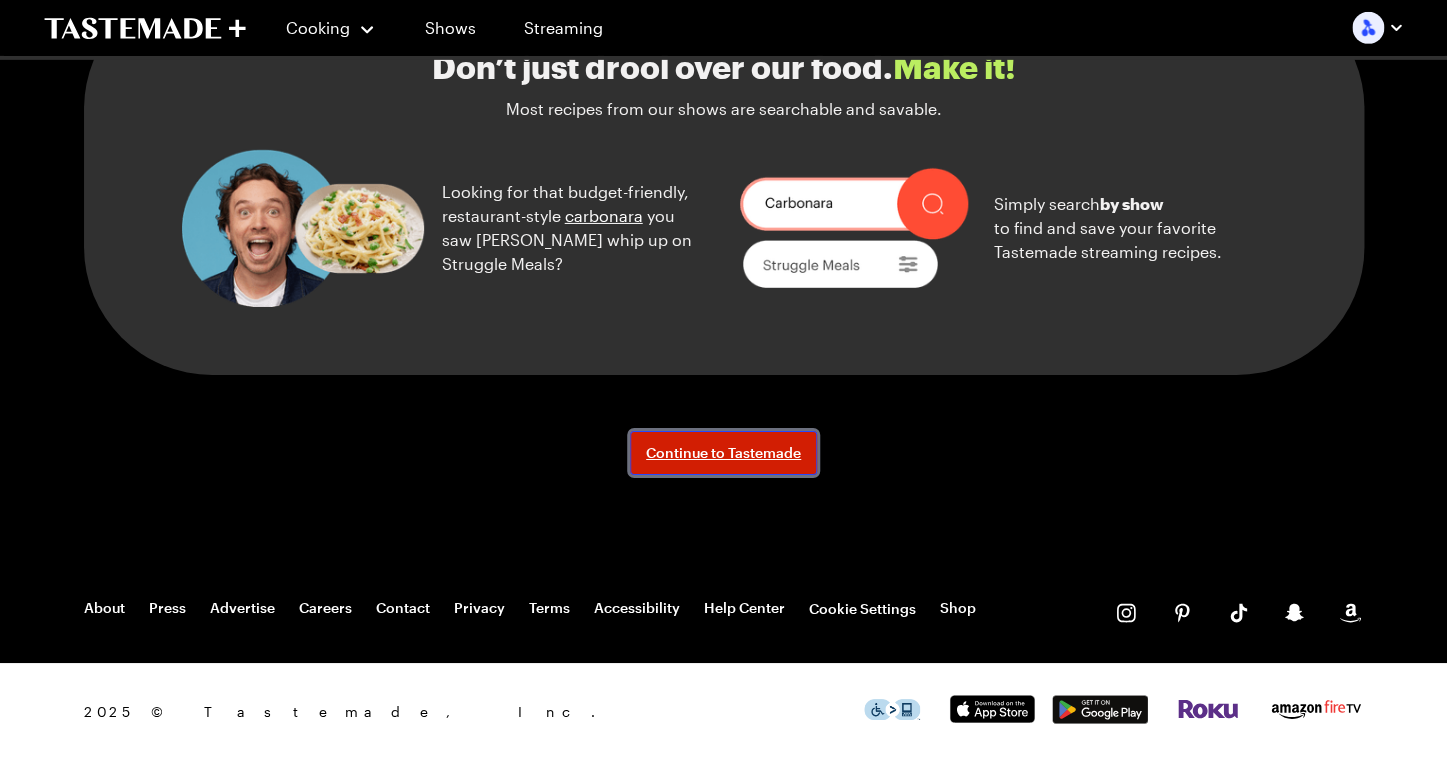 click on "Continue to Tastemade" at bounding box center [723, 453] 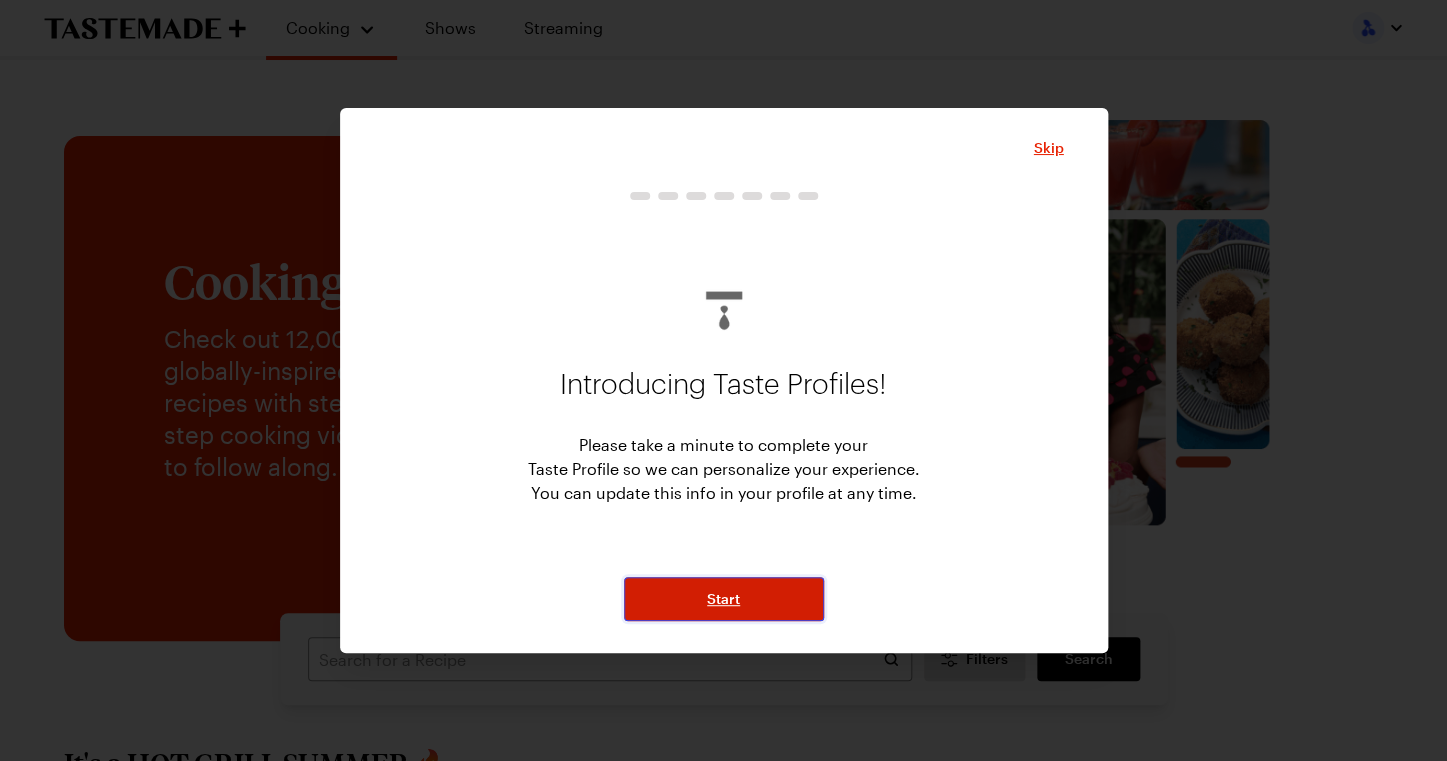 click on "Start" at bounding box center [723, 599] 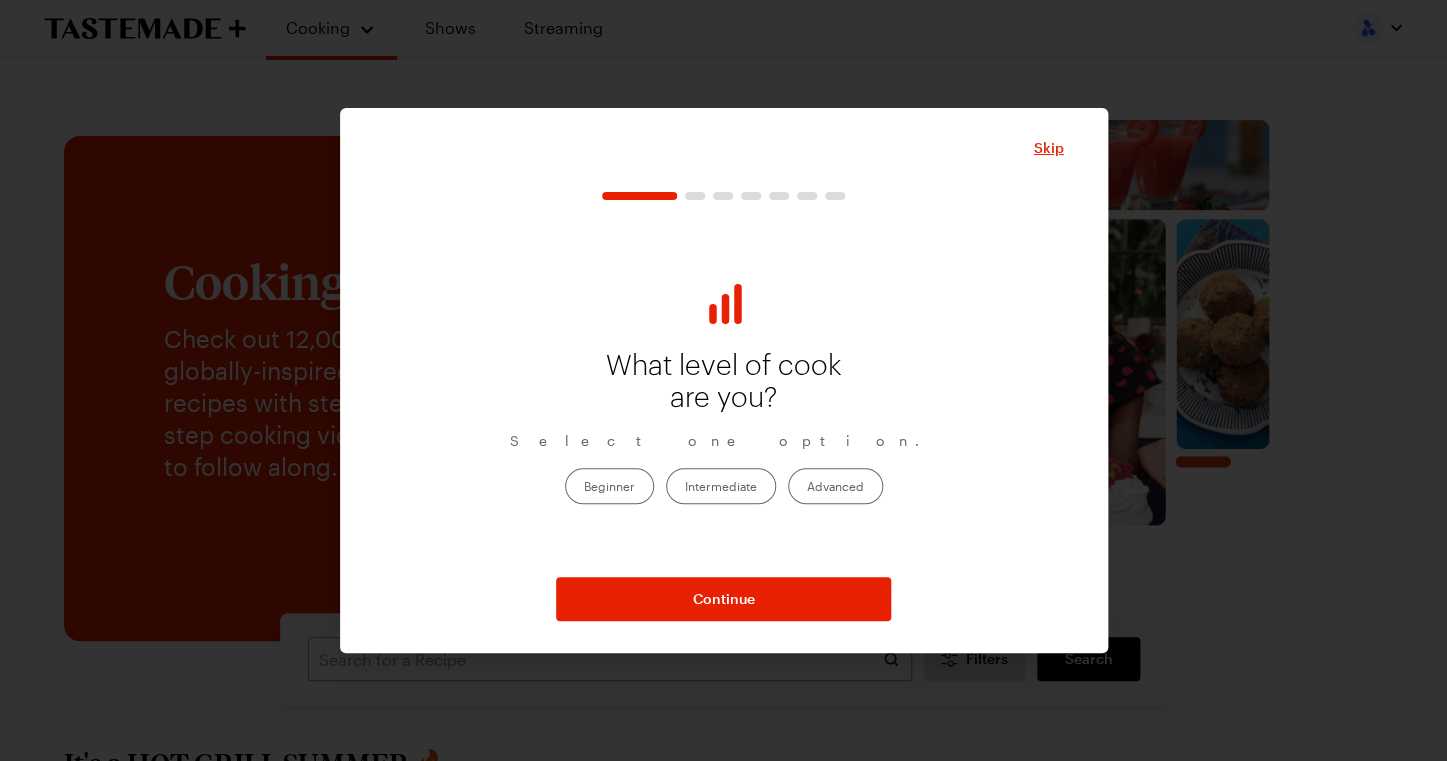 click on "Intermediate" at bounding box center (721, 486) 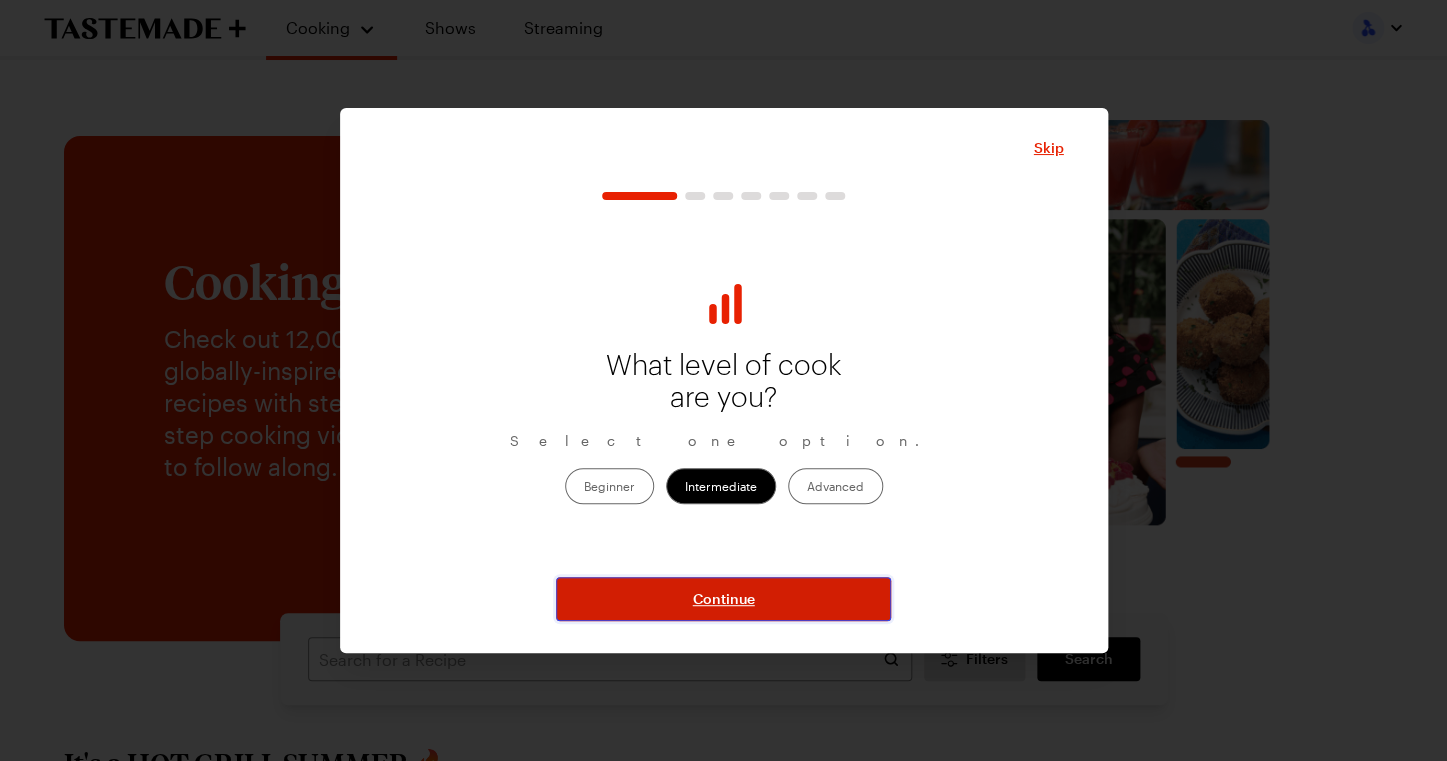click on "Continue" at bounding box center [724, 599] 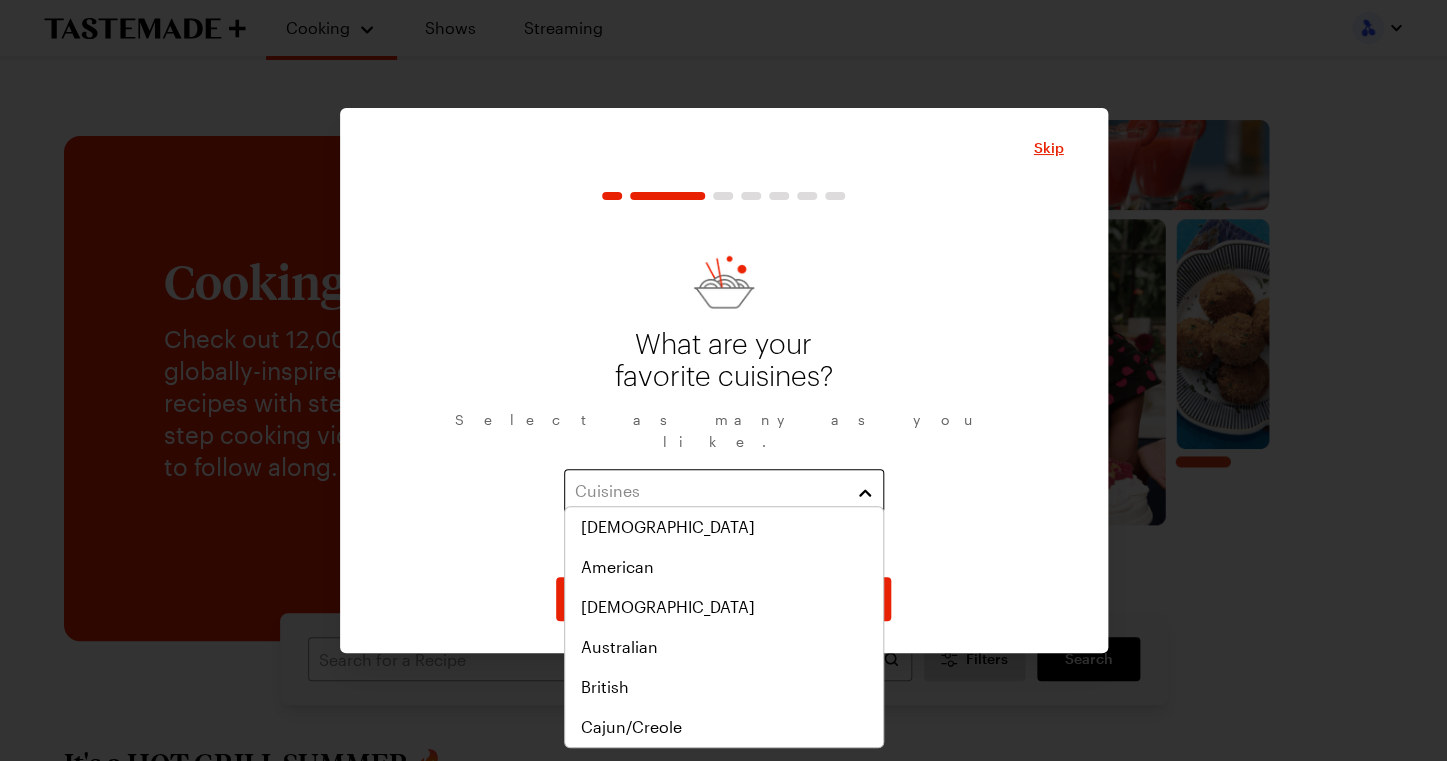 click on "Cuisines" at bounding box center (709, 491) 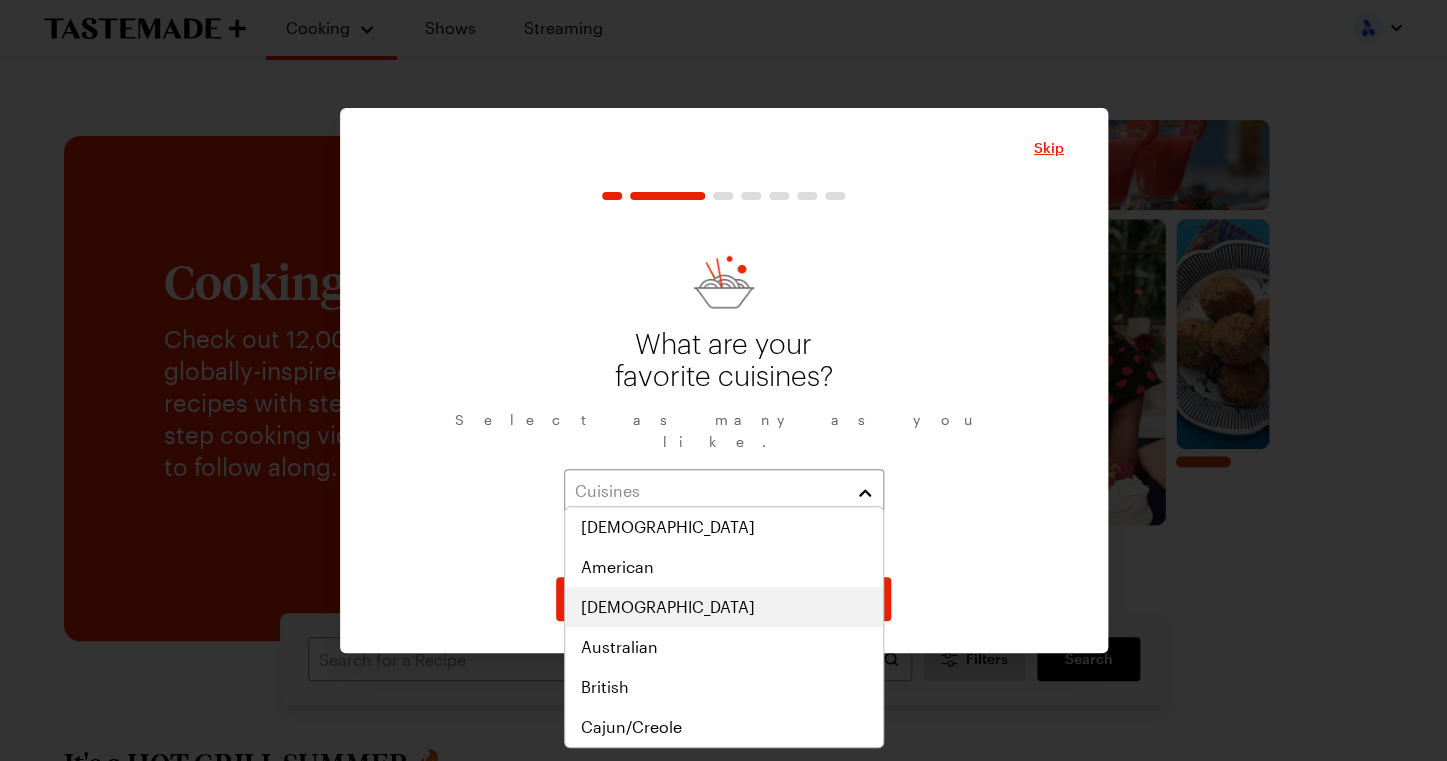 click on "[DEMOGRAPHIC_DATA]" at bounding box center [724, 607] 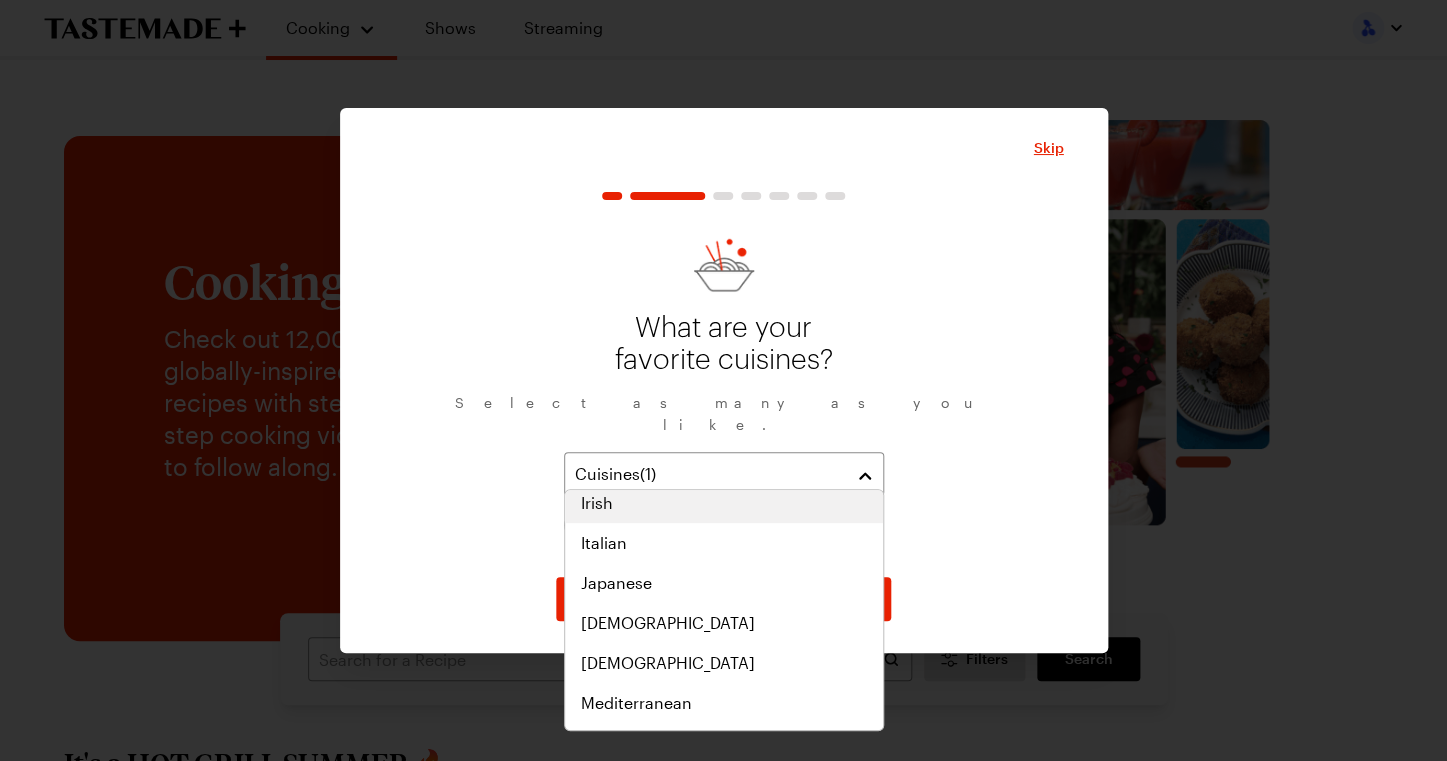 scroll, scrollTop: 690, scrollLeft: 0, axis: vertical 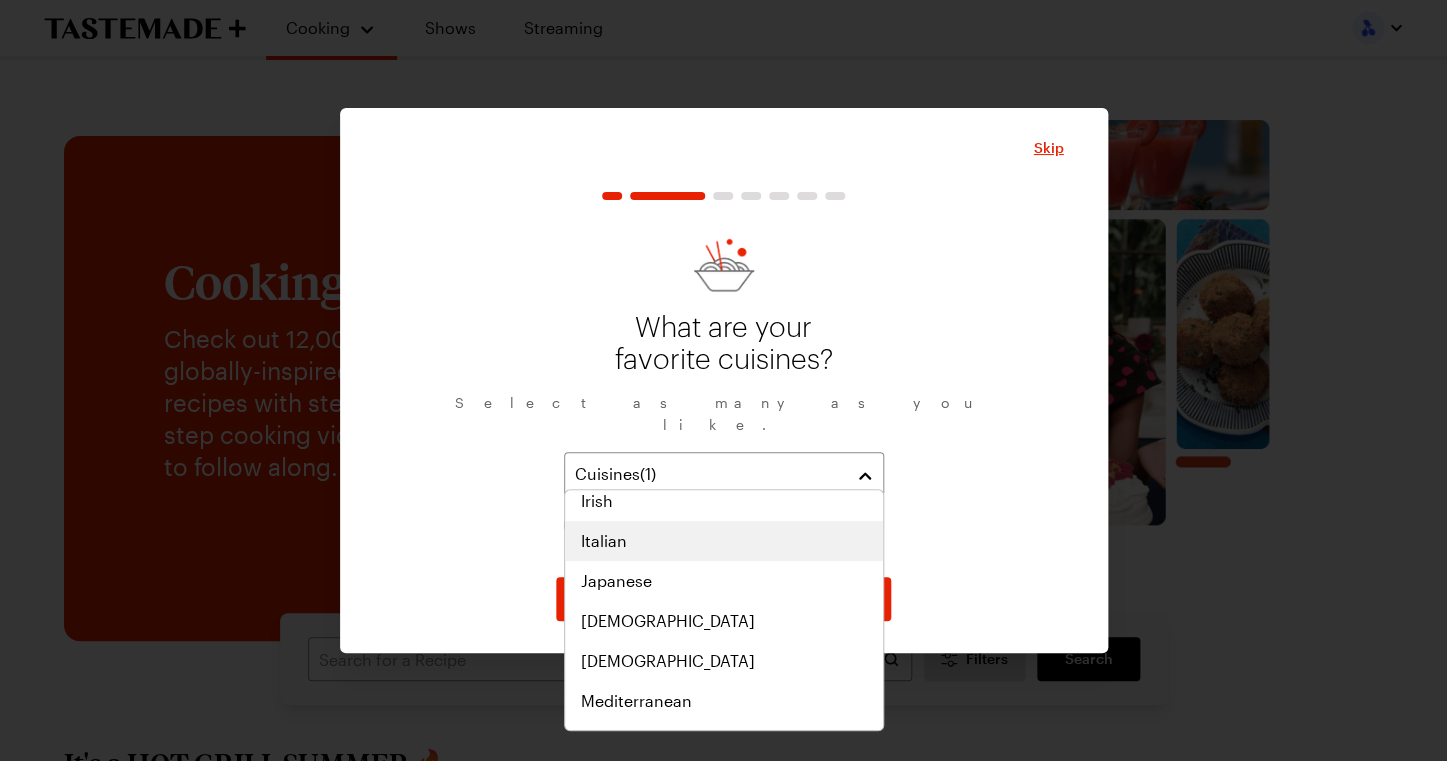 click on "Italian" at bounding box center (604, 541) 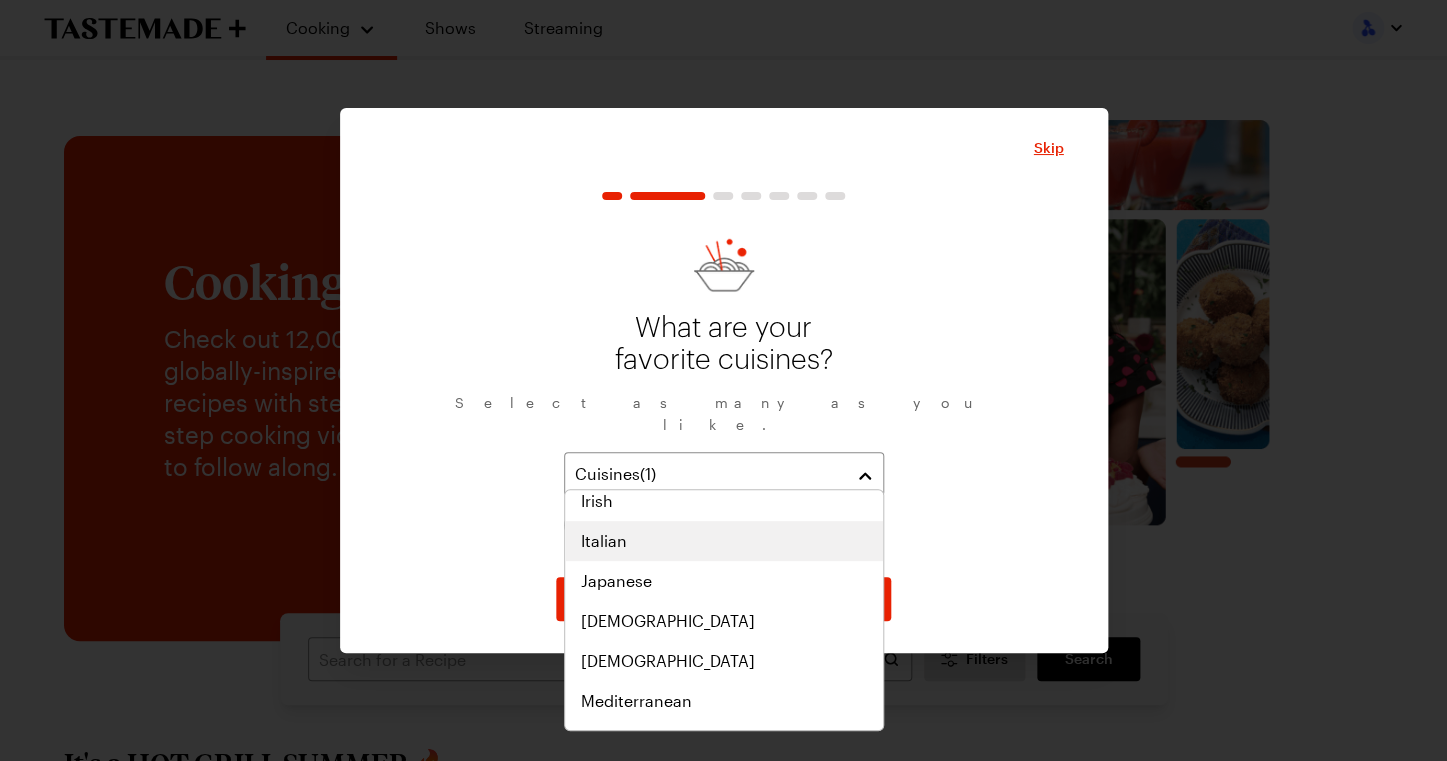 scroll, scrollTop: 730, scrollLeft: 0, axis: vertical 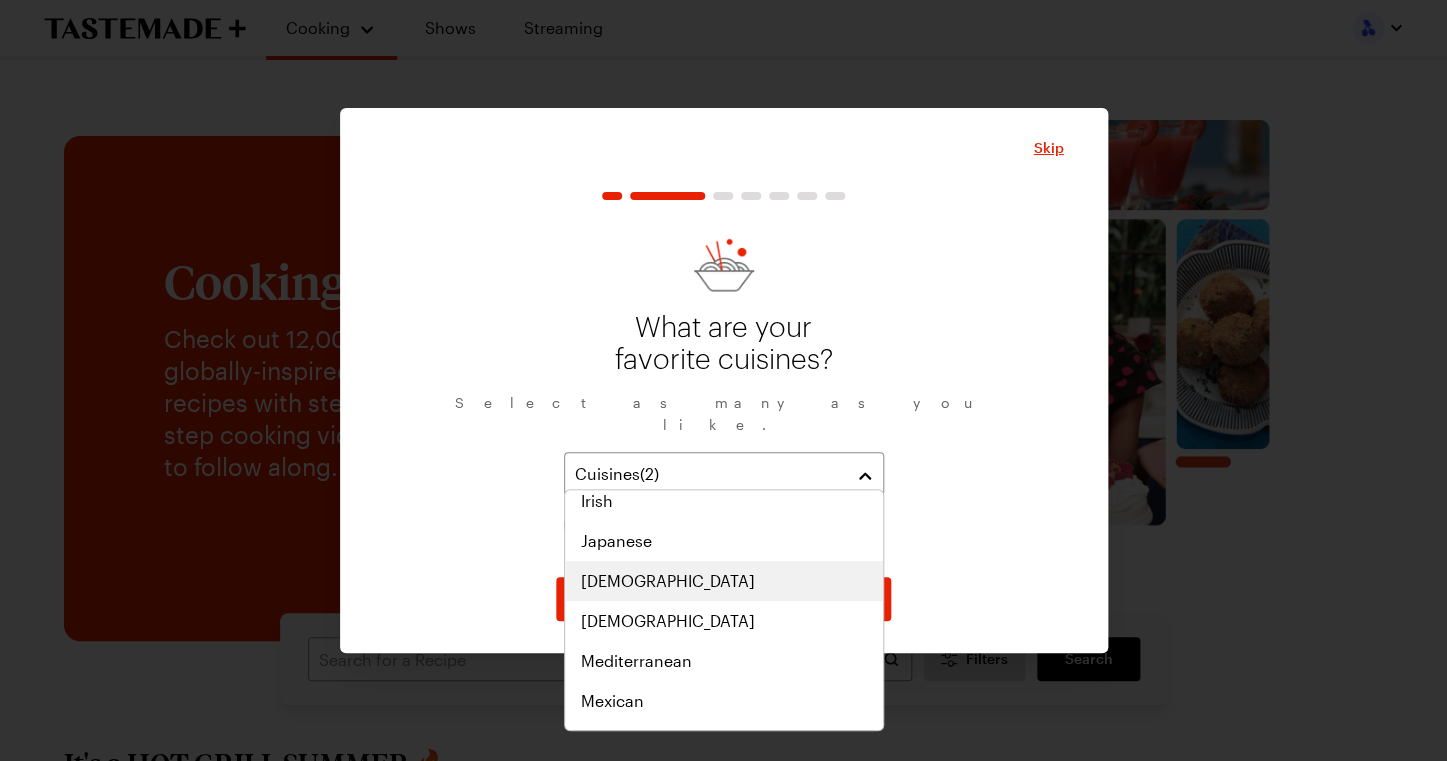 click on "[DEMOGRAPHIC_DATA]" at bounding box center [668, 581] 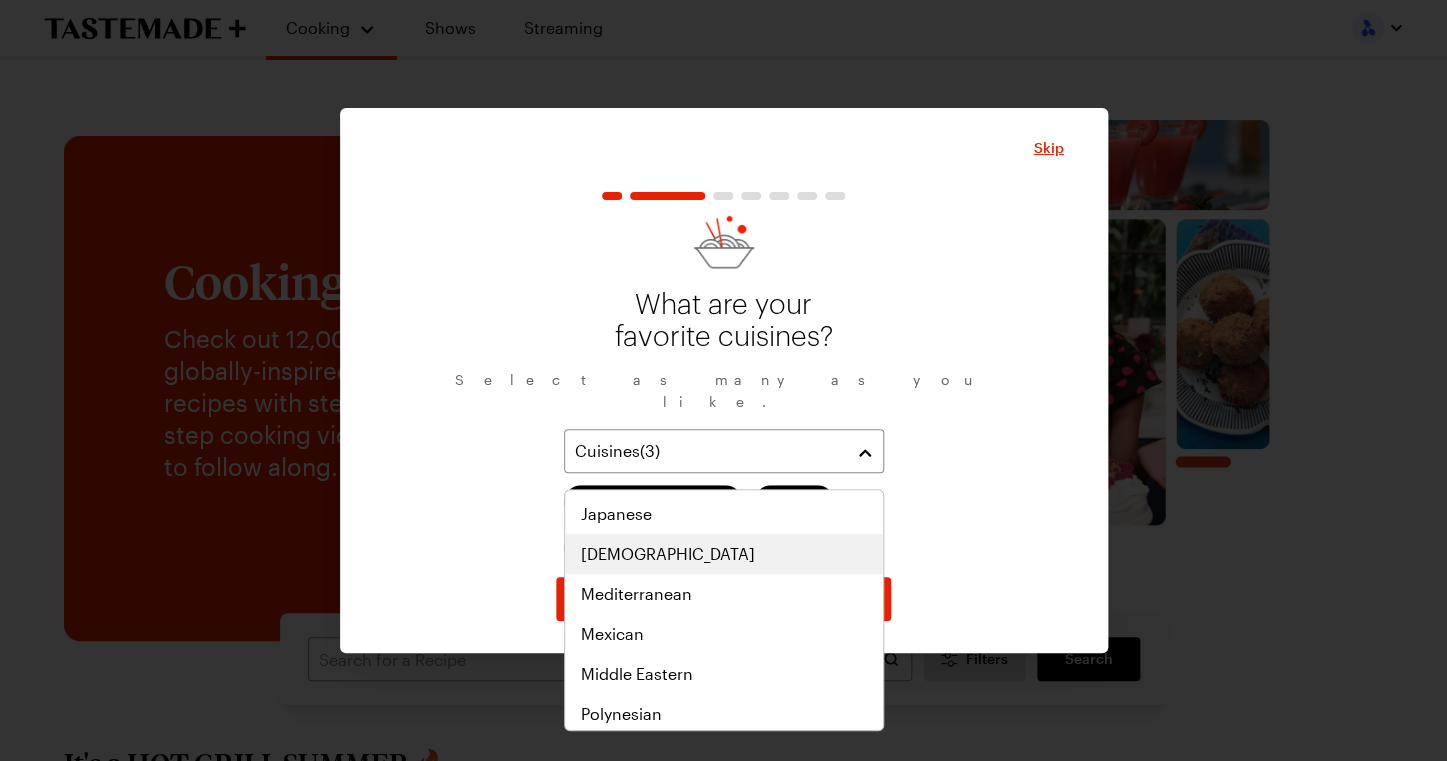 click on "[DEMOGRAPHIC_DATA]" at bounding box center (668, 554) 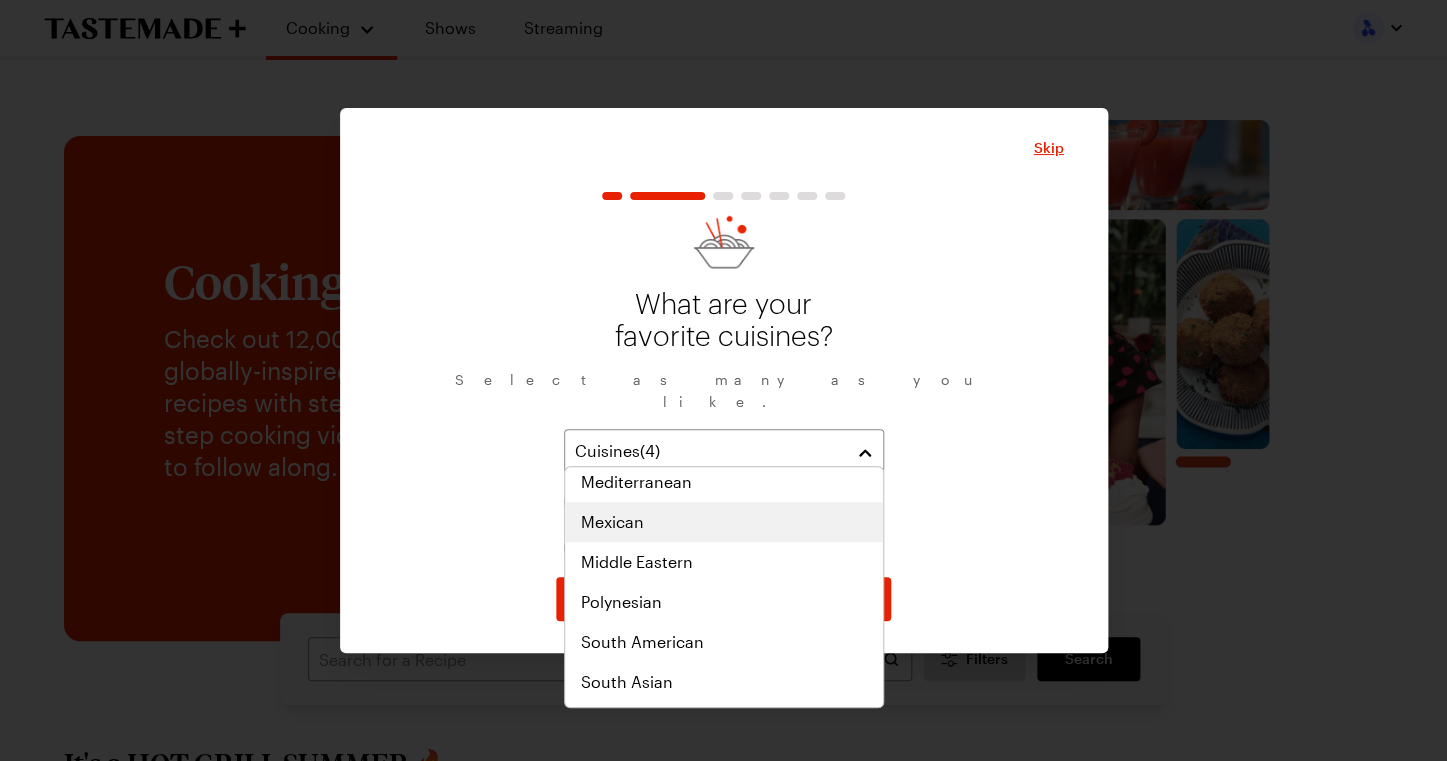 scroll, scrollTop: 902, scrollLeft: 0, axis: vertical 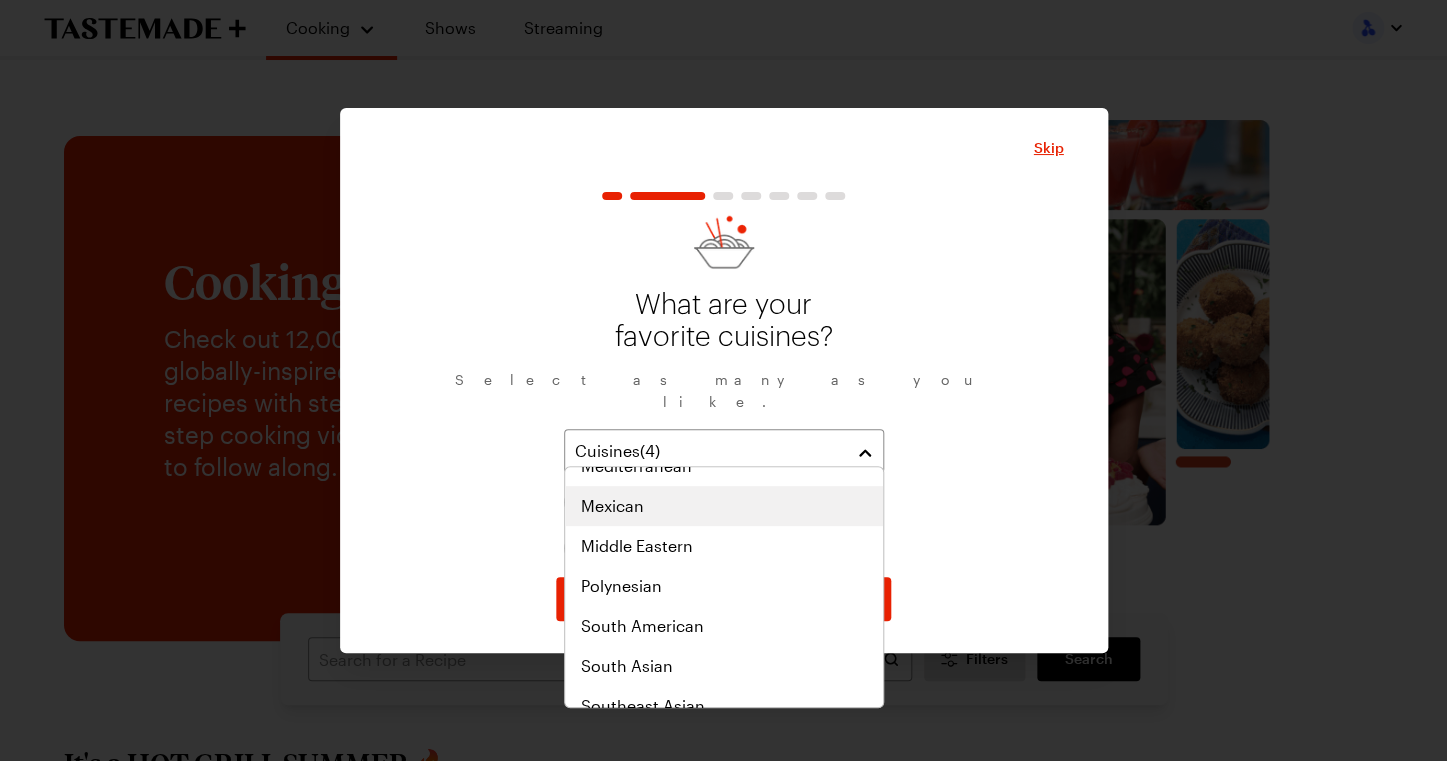 click on "Mexican" at bounding box center (612, 506) 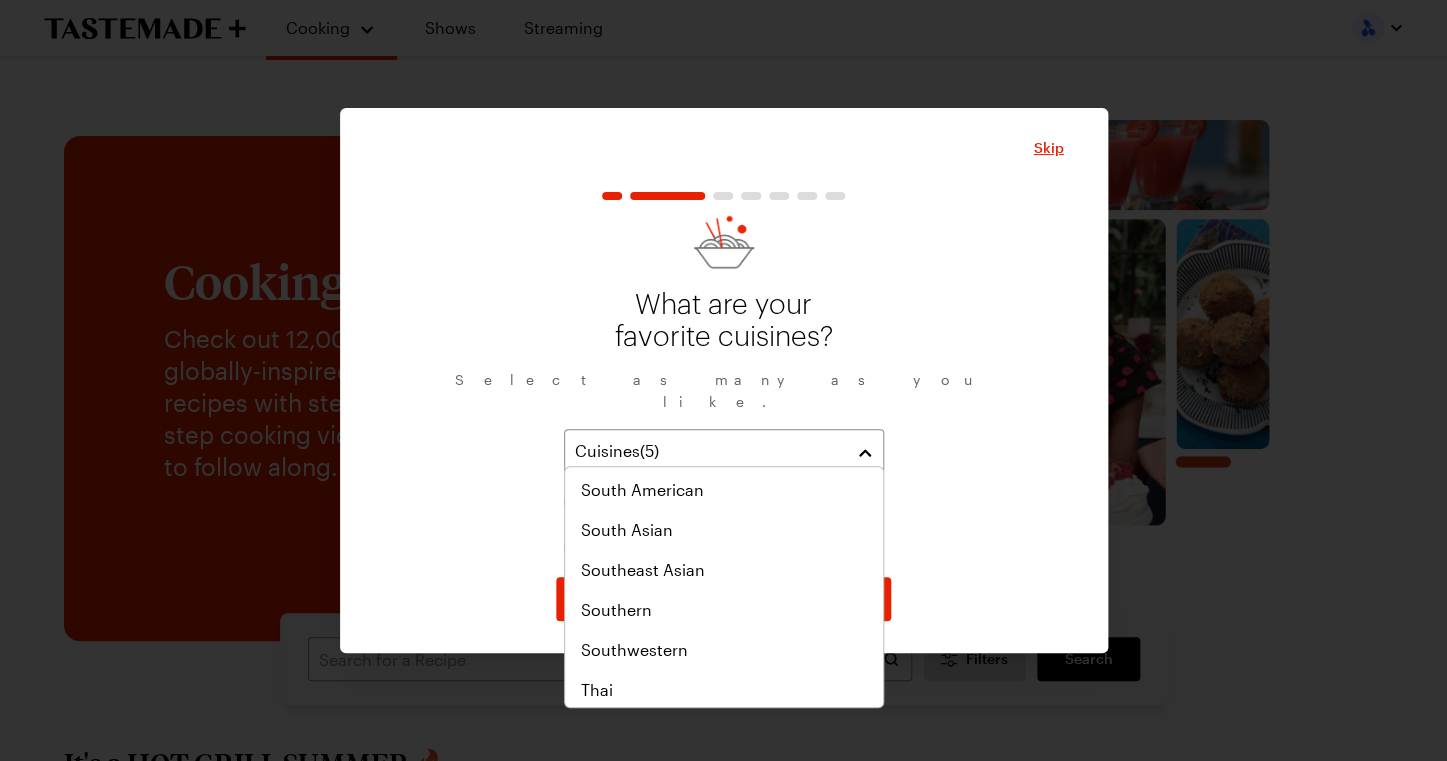 scroll, scrollTop: 1041, scrollLeft: 0, axis: vertical 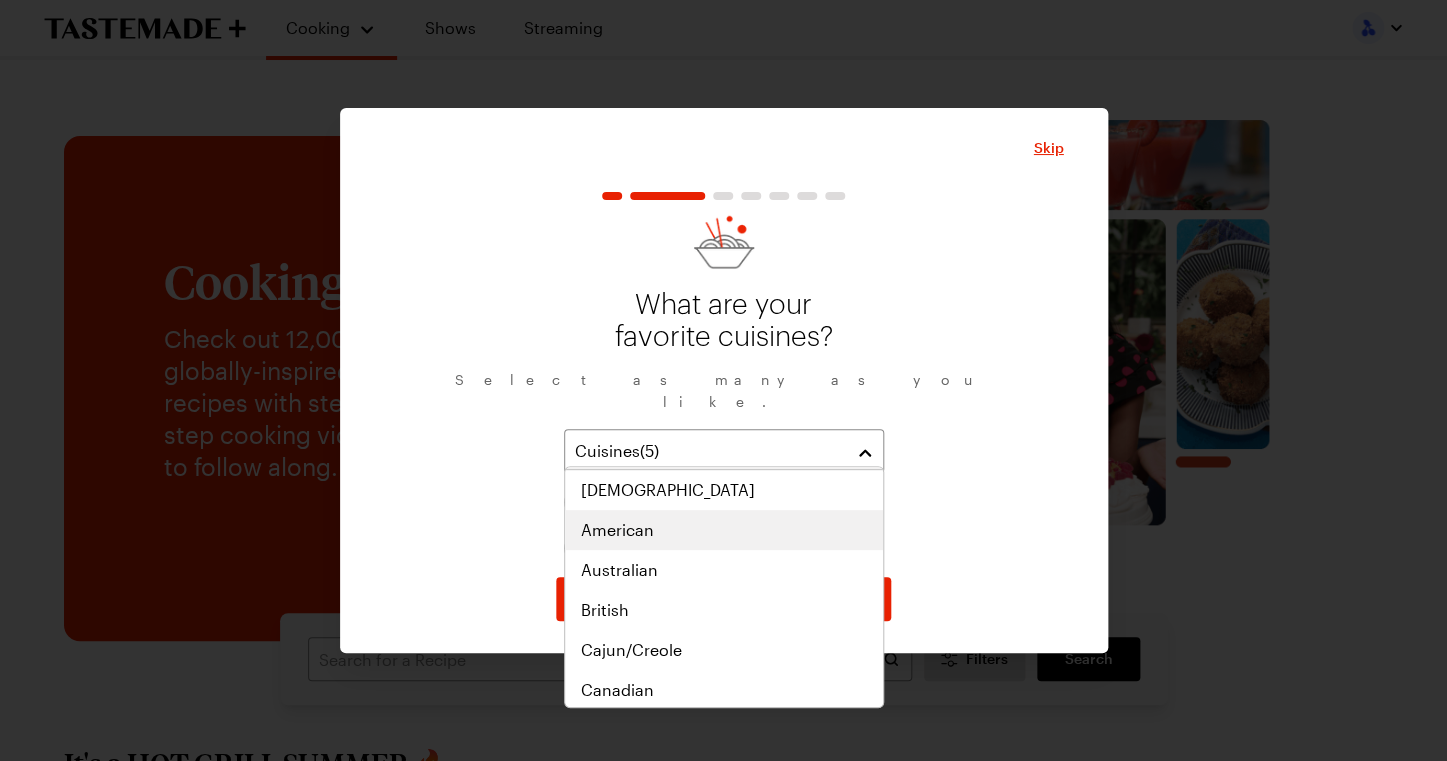 click on "American" at bounding box center [617, 530] 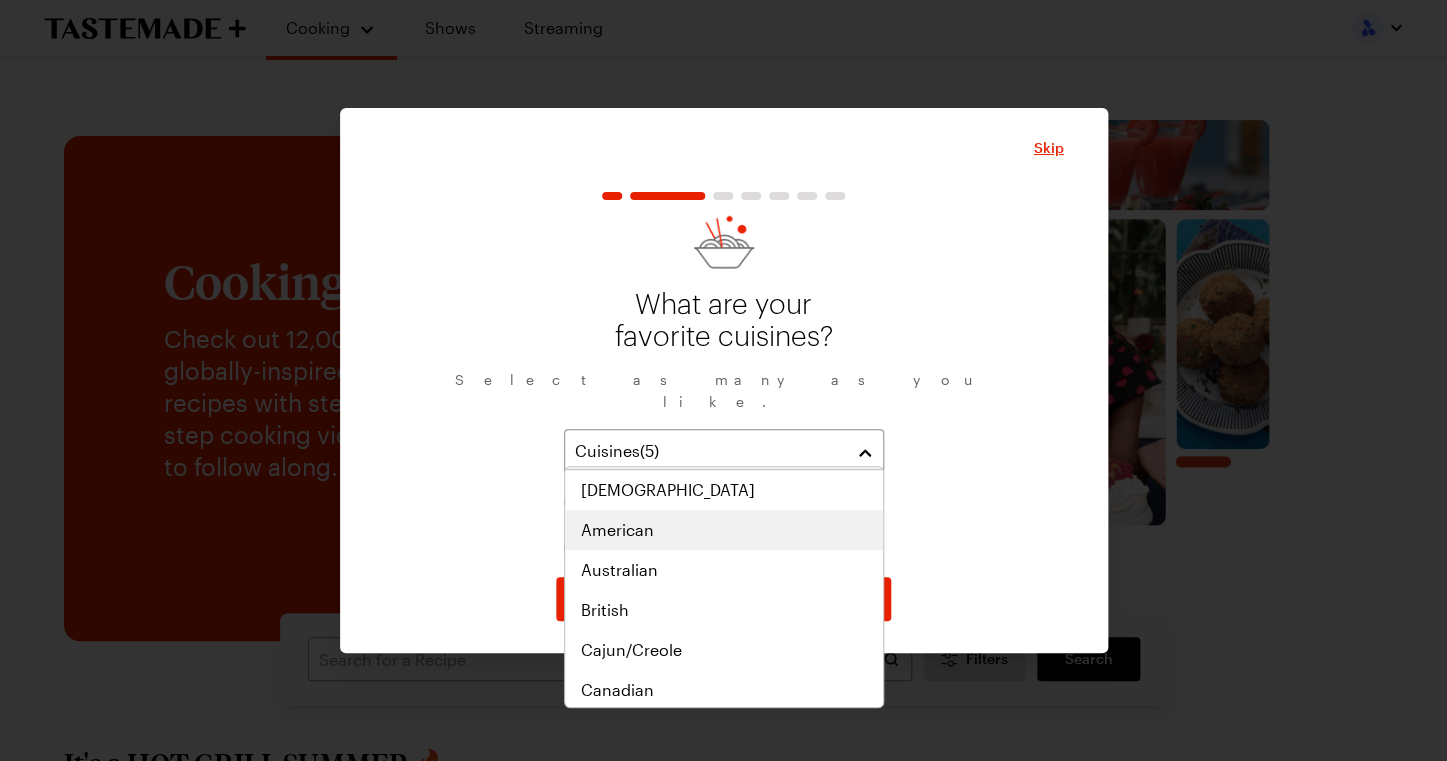scroll, scrollTop: 238, scrollLeft: 0, axis: vertical 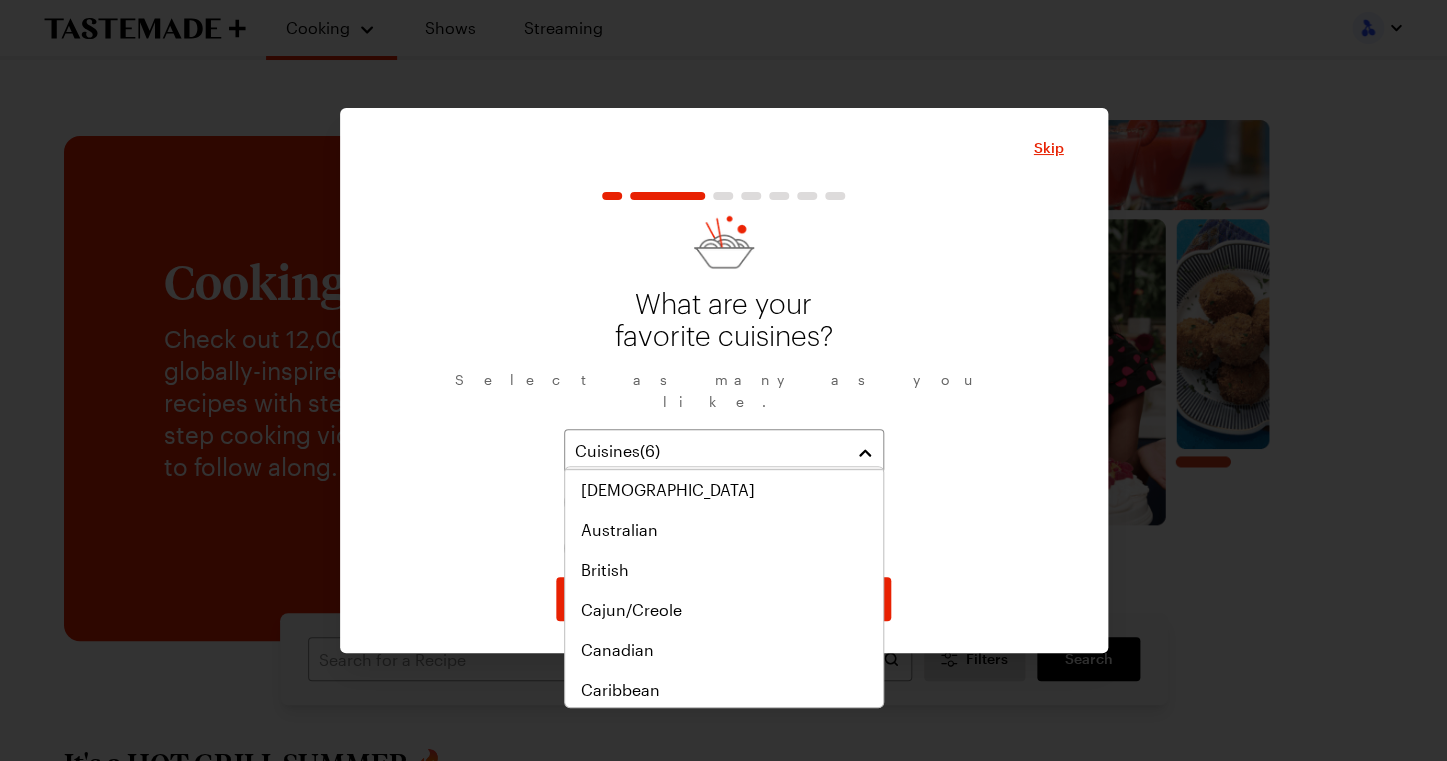 click on "What are your favorite cuisines? Select as many as you like. Cuisines  ( 6 ) [DEMOGRAPHIC_DATA] [DEMOGRAPHIC_DATA] Mexican American" at bounding box center (724, 389) 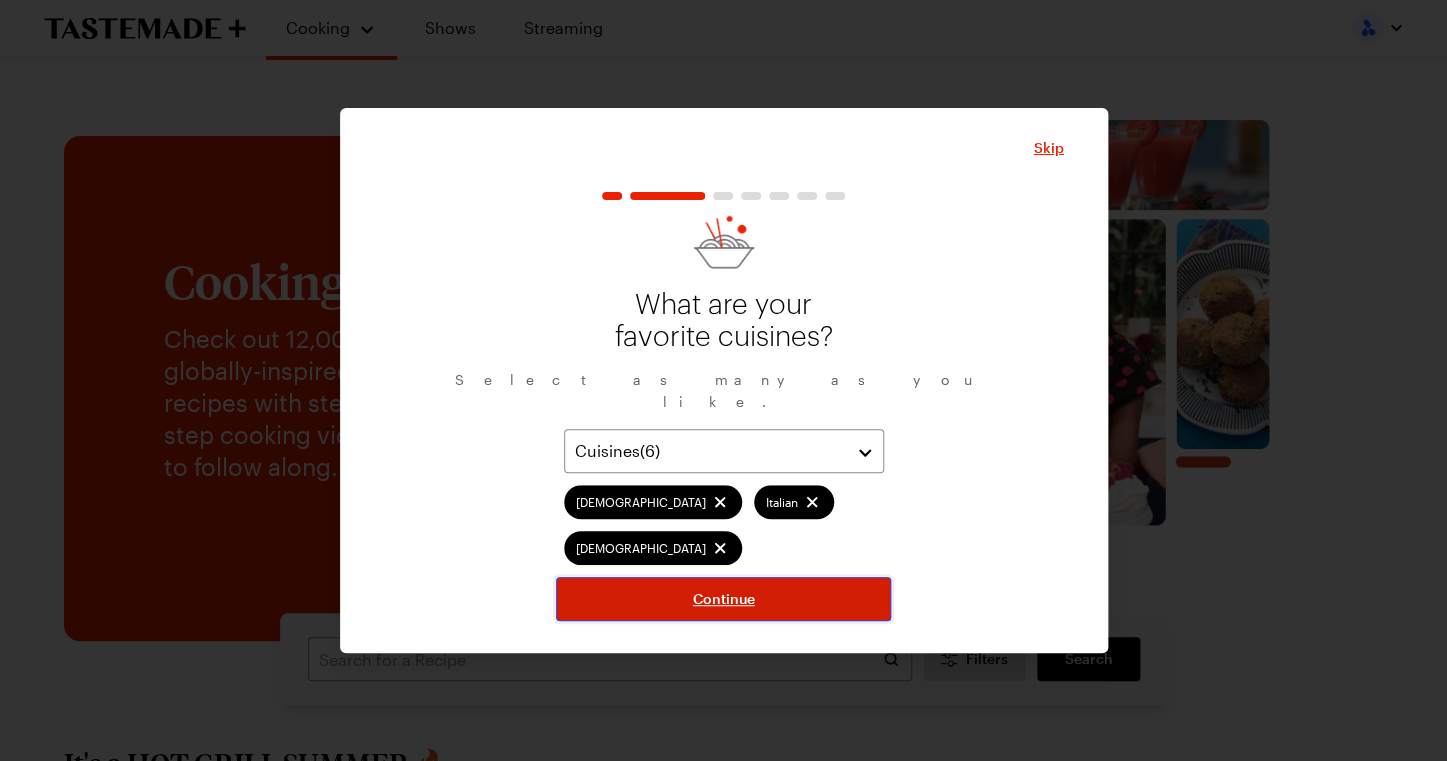 click on "Continue" at bounding box center (724, 599) 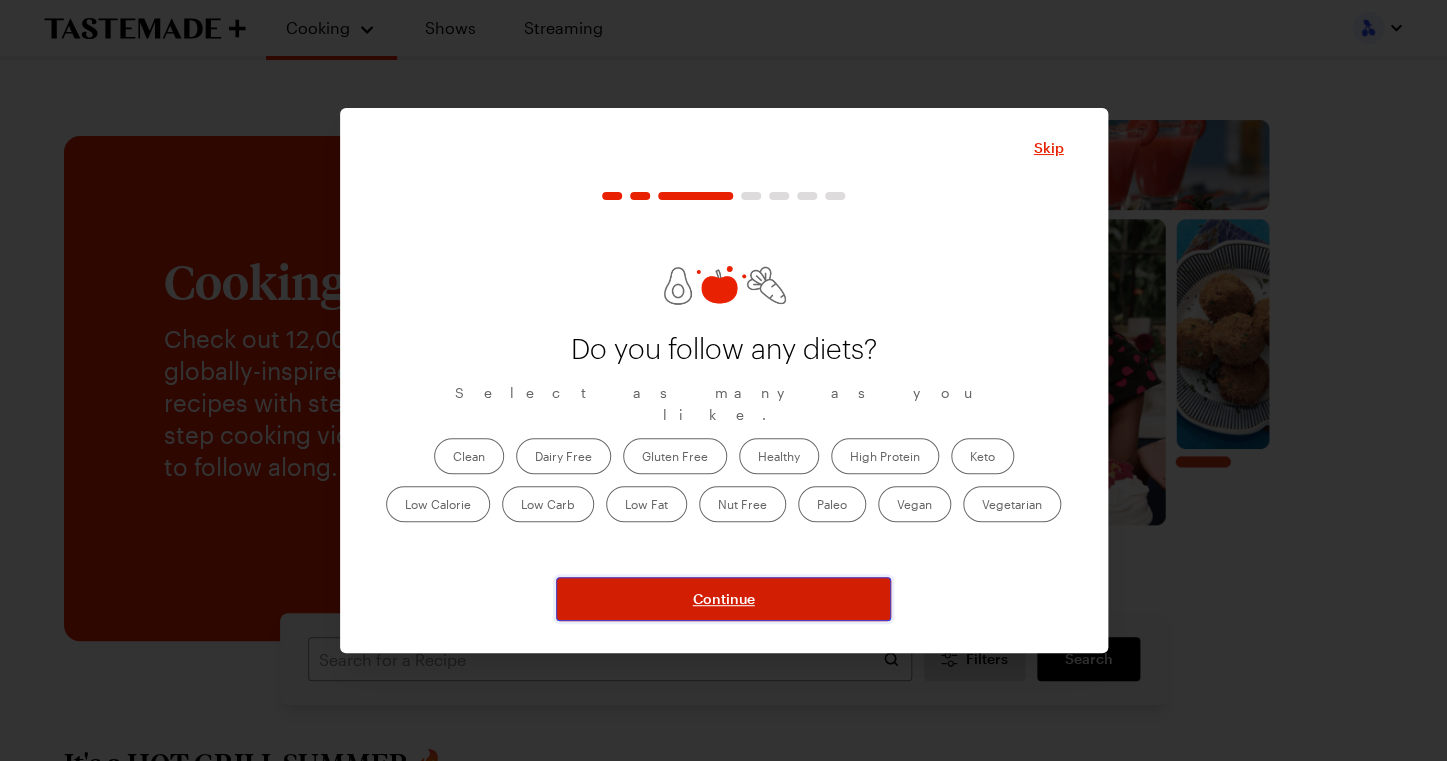 click on "Continue" at bounding box center (724, 599) 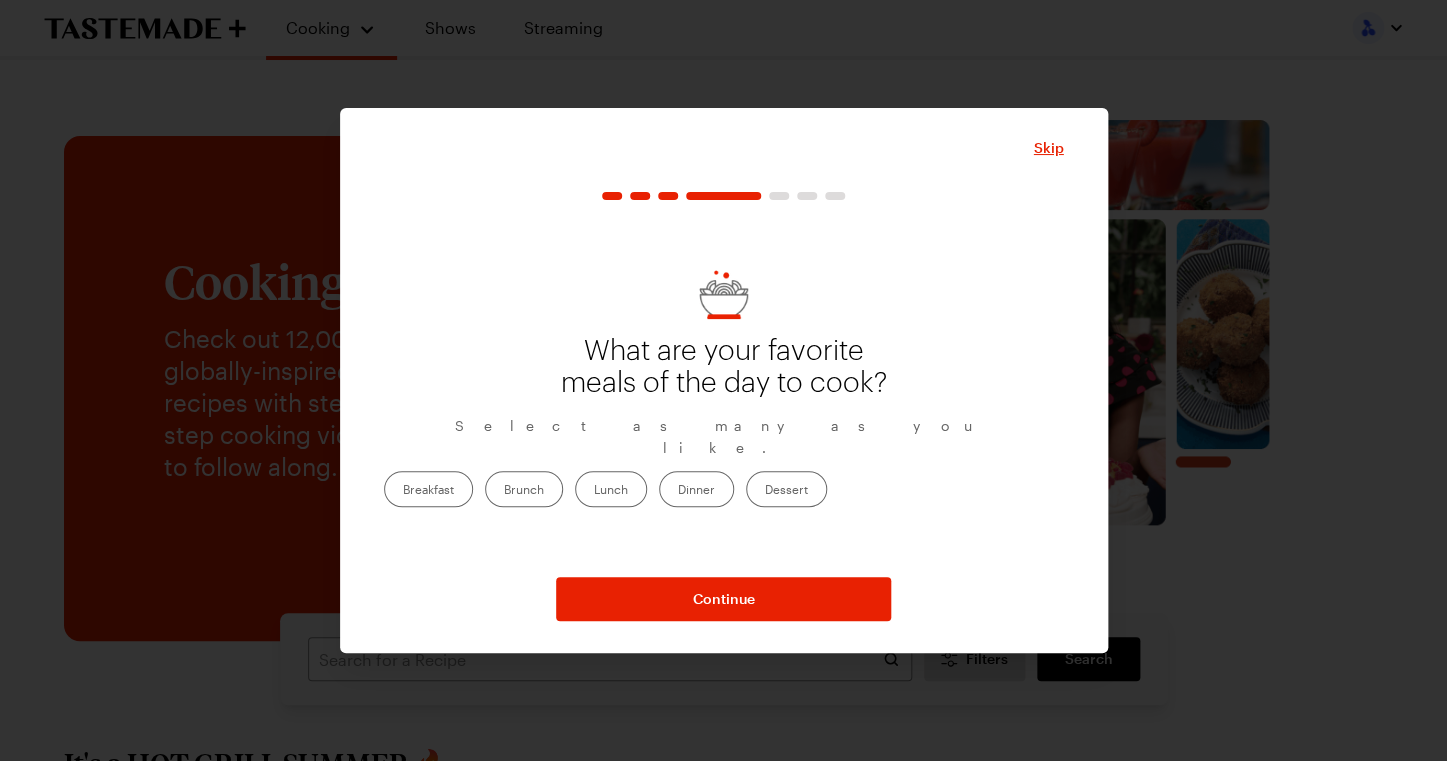 click on "Dinner" at bounding box center [696, 489] 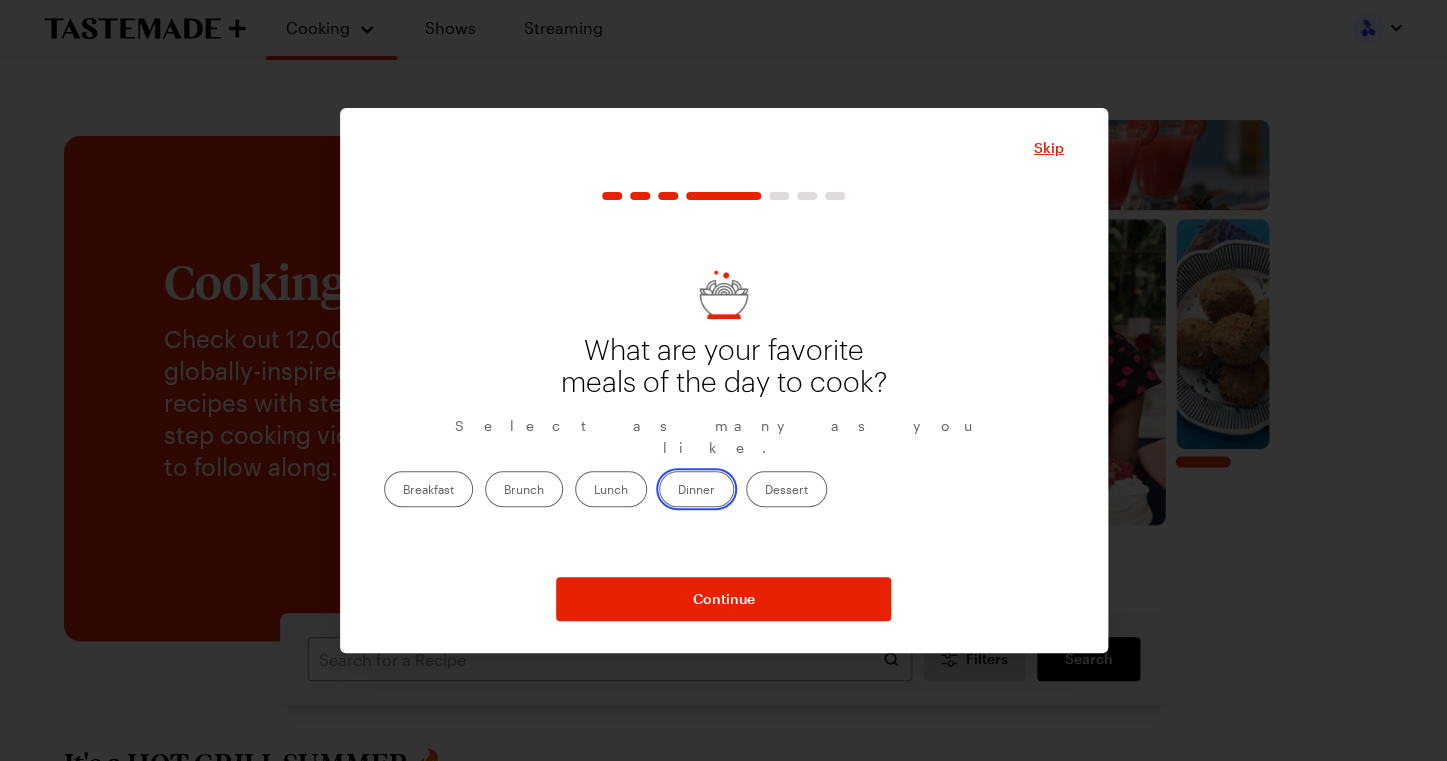click on "Dinner" at bounding box center (678, 491) 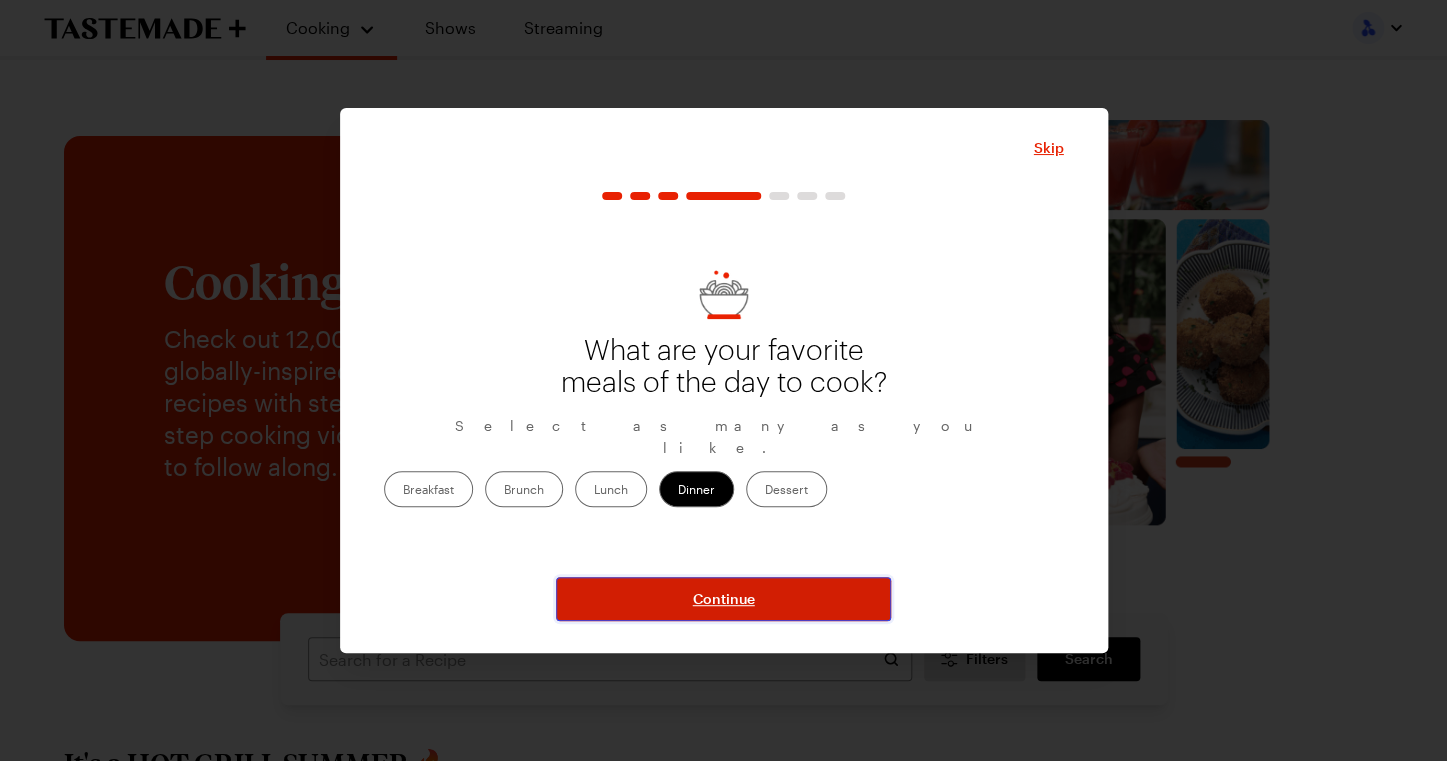click on "Continue" at bounding box center [724, 599] 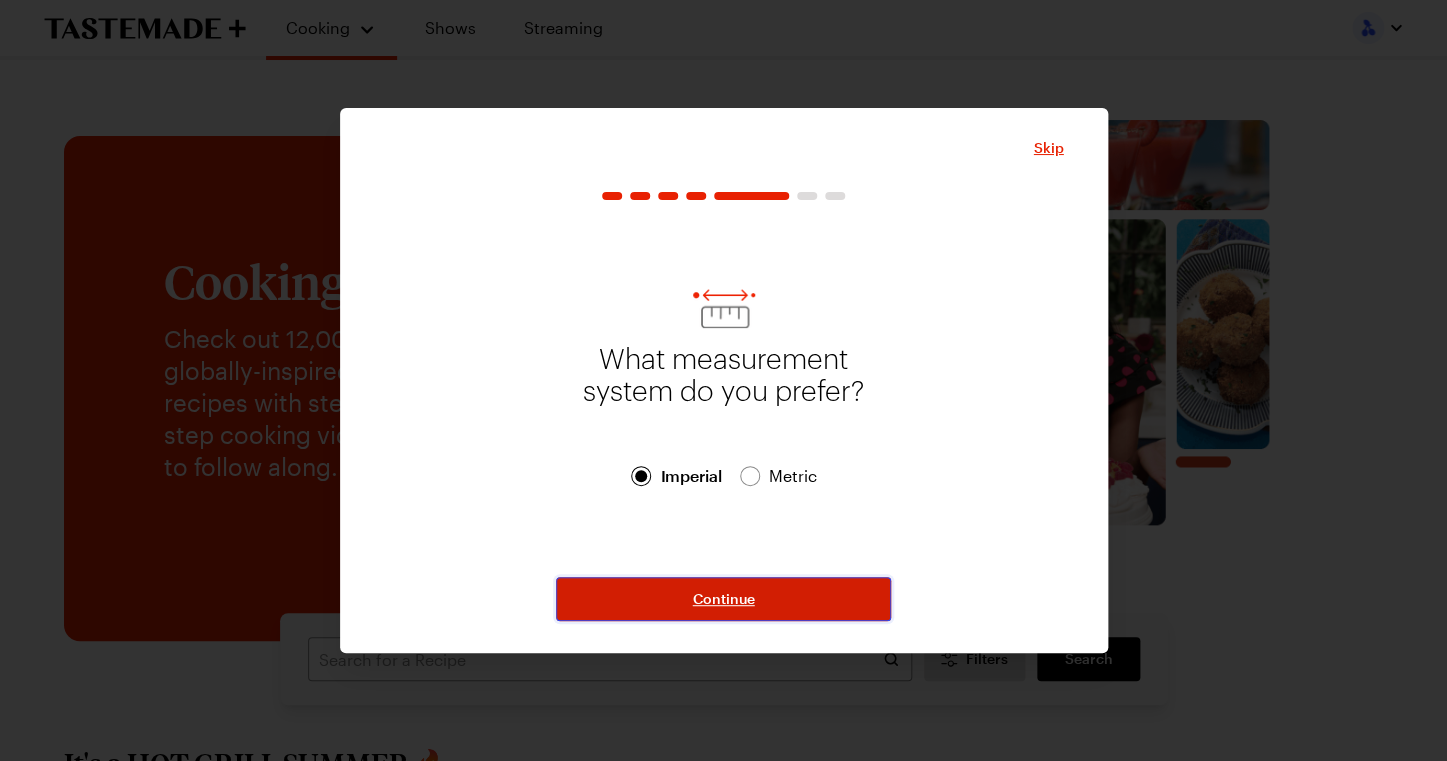 click on "Continue" at bounding box center (724, 599) 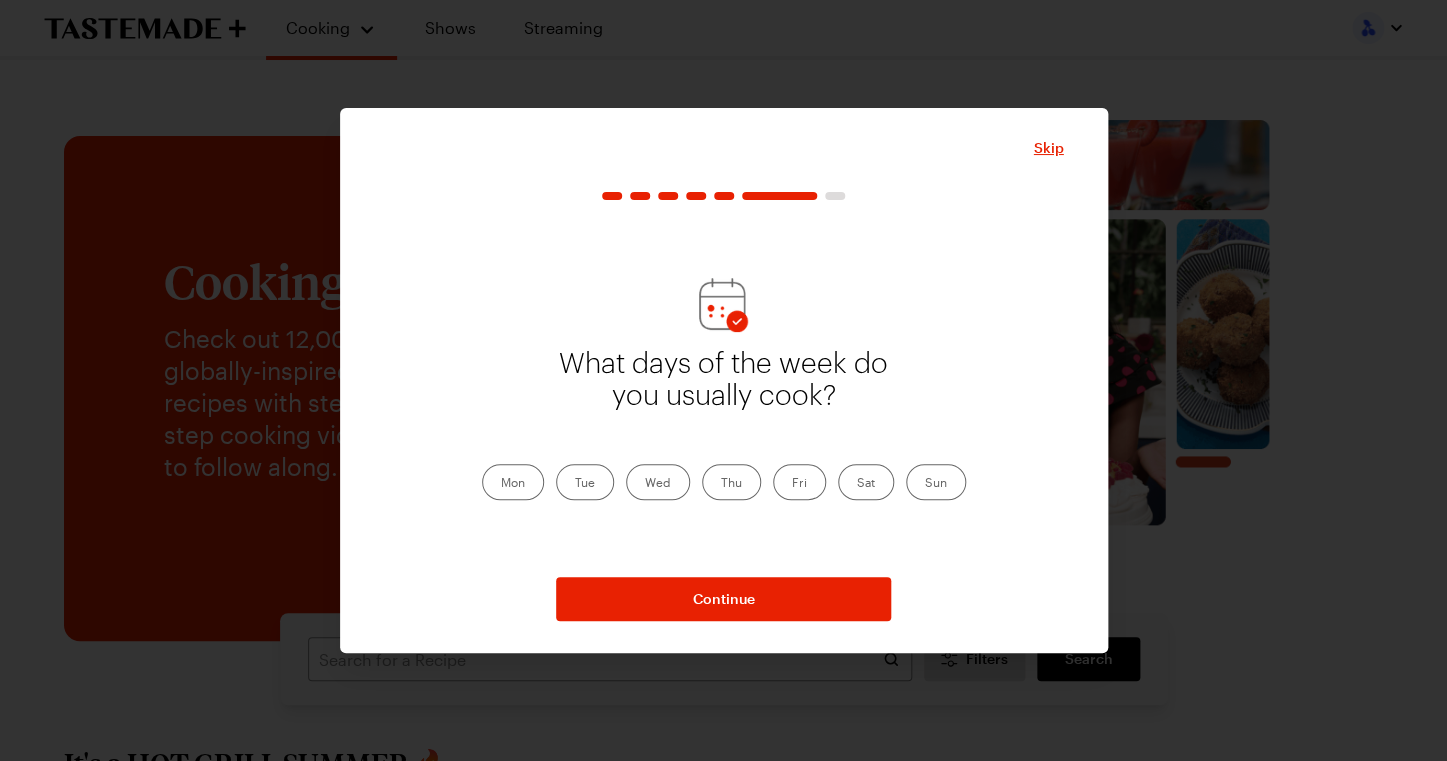 click on "Mon" at bounding box center (513, 482) 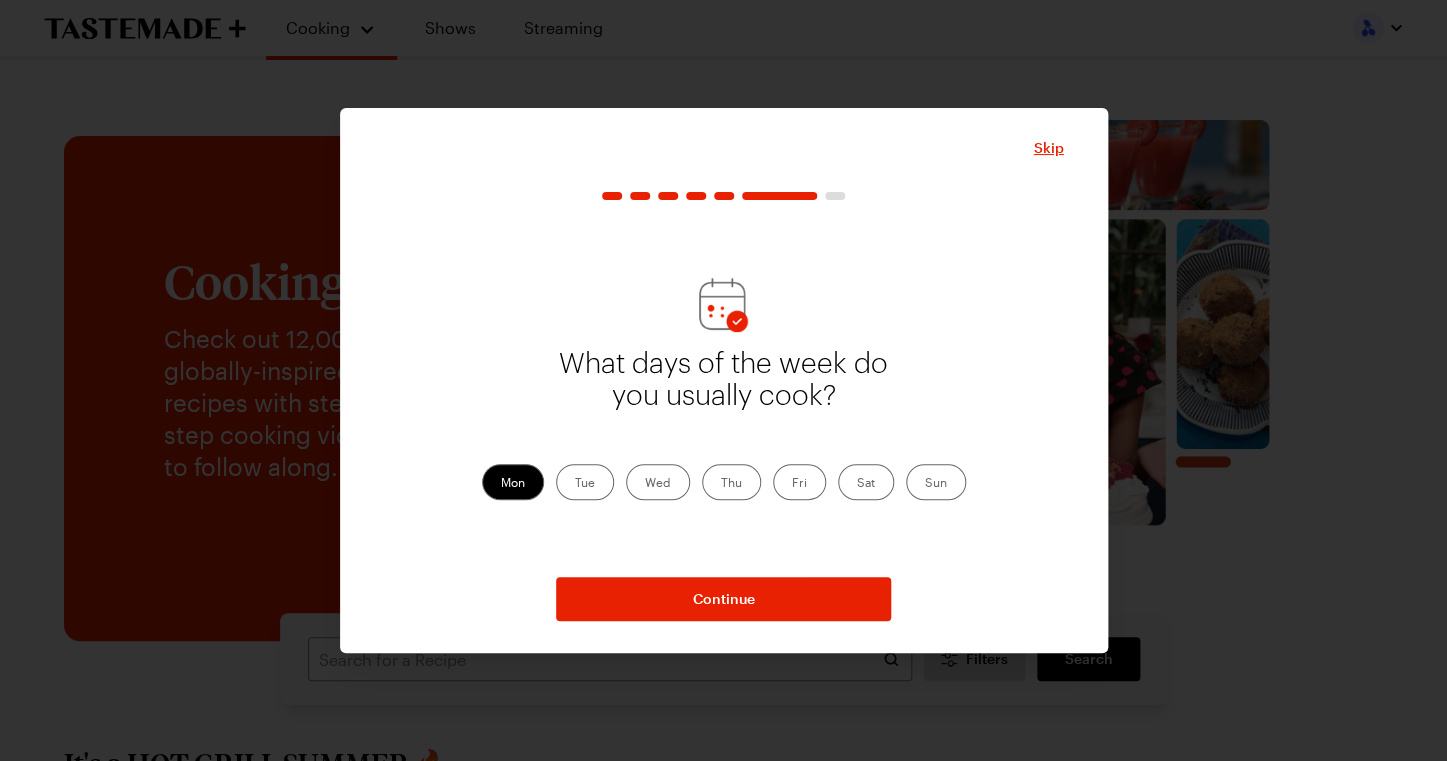 click on "Tue" at bounding box center [585, 482] 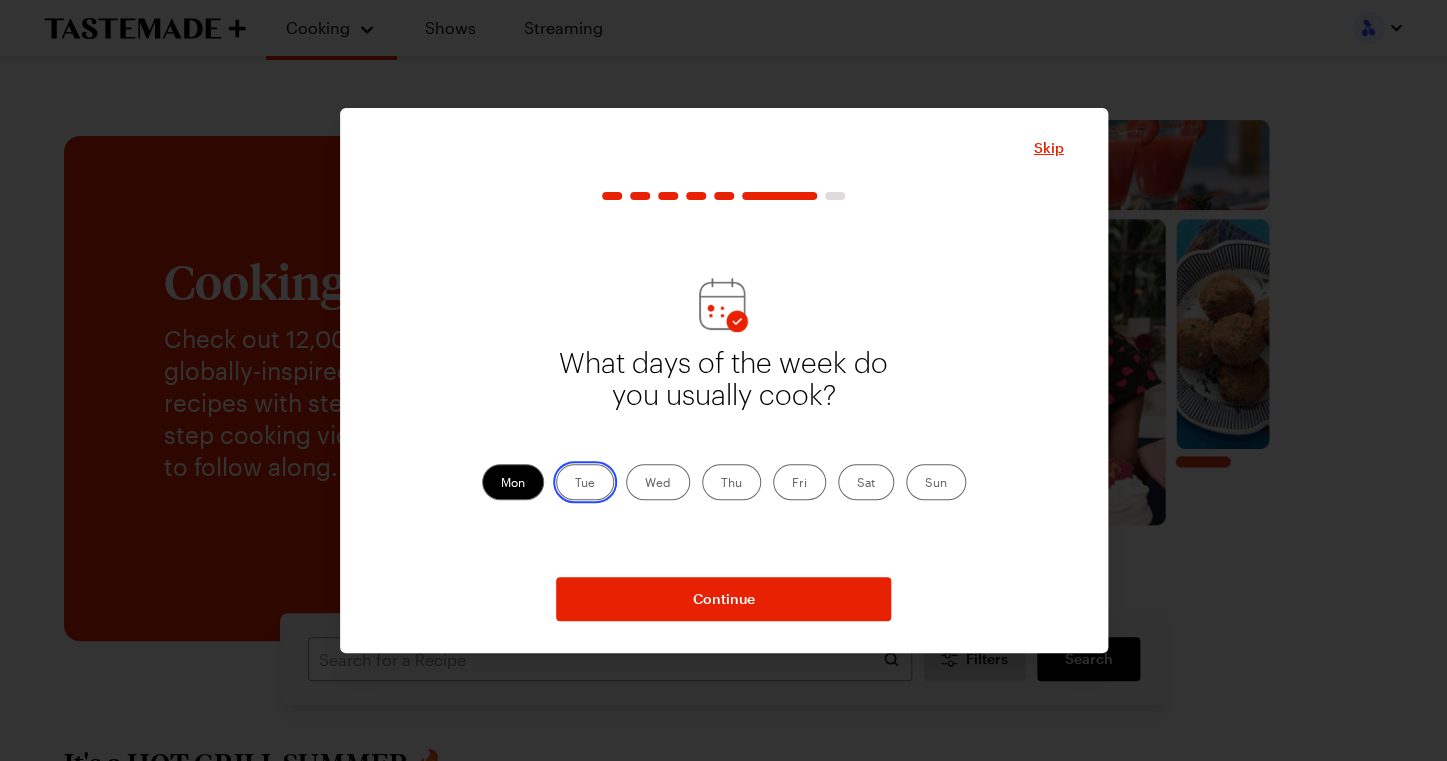 click on "Tue" at bounding box center [575, 484] 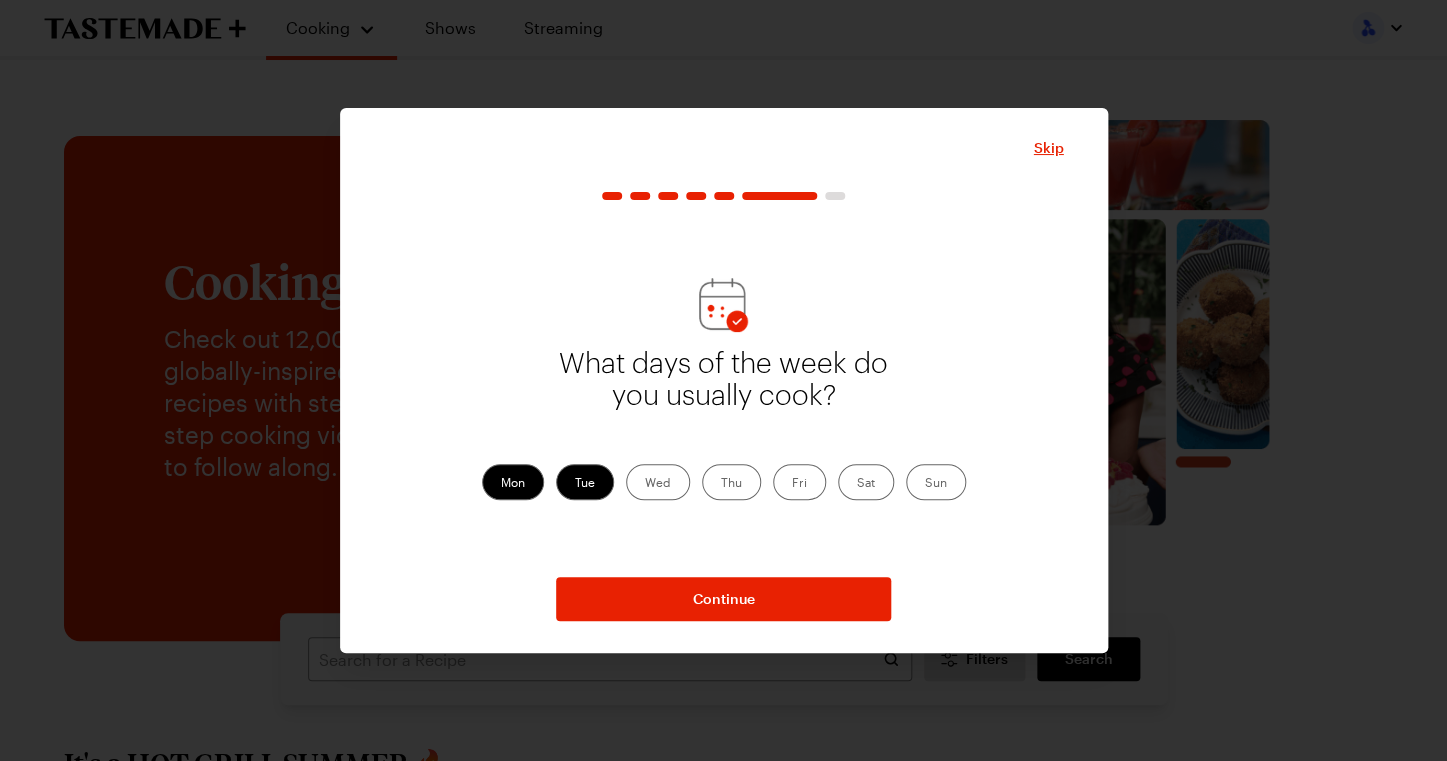 click on "Wed" at bounding box center (658, 482) 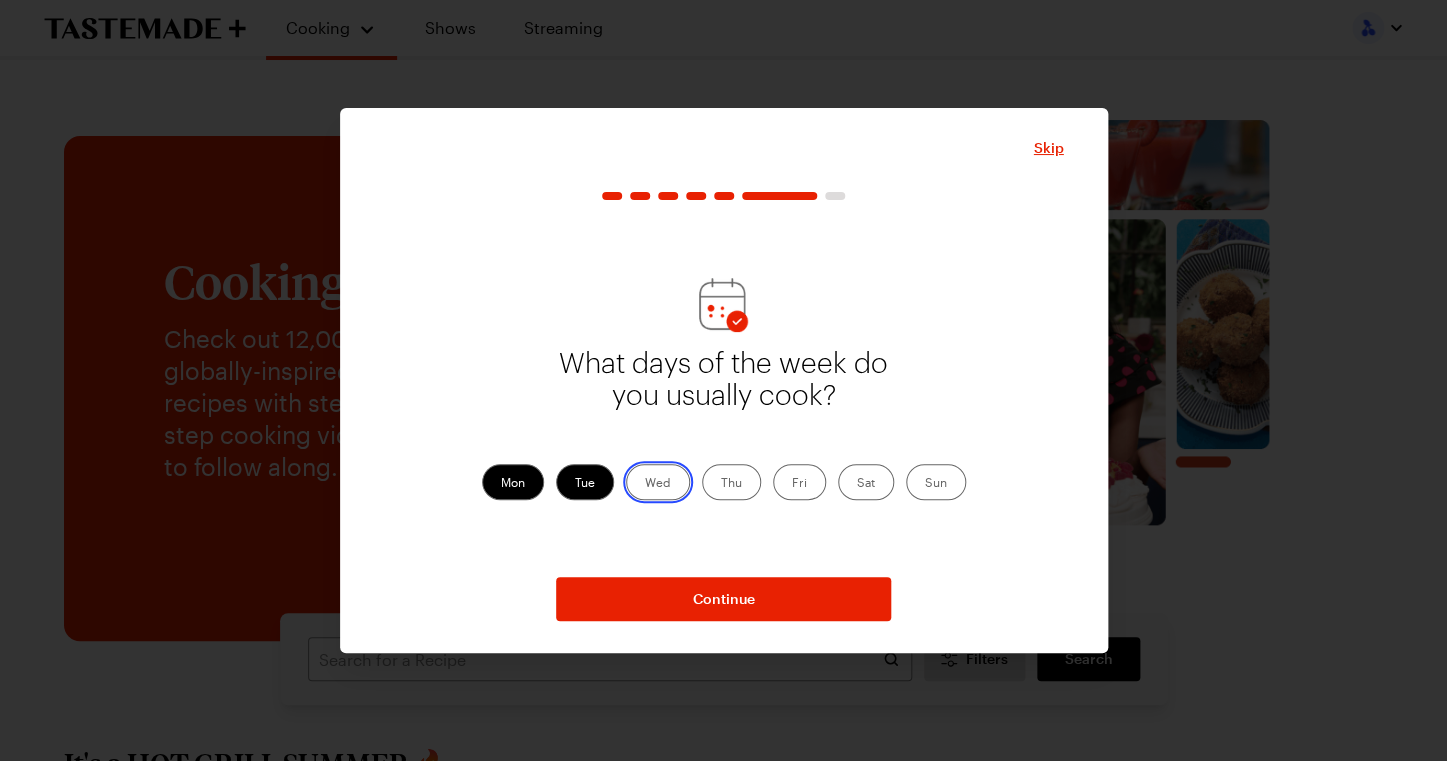 click on "Wed" at bounding box center (645, 484) 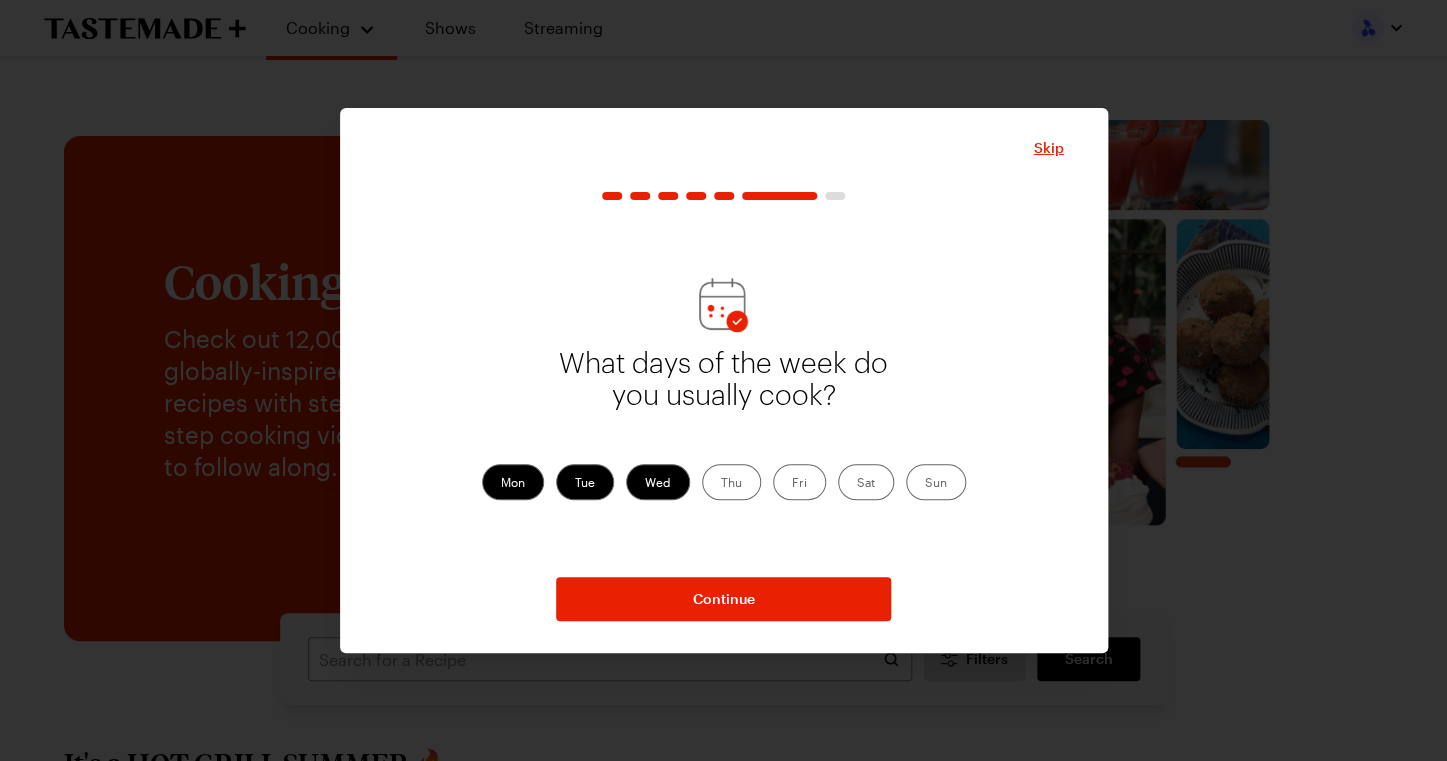 click on "Thu" at bounding box center [731, 482] 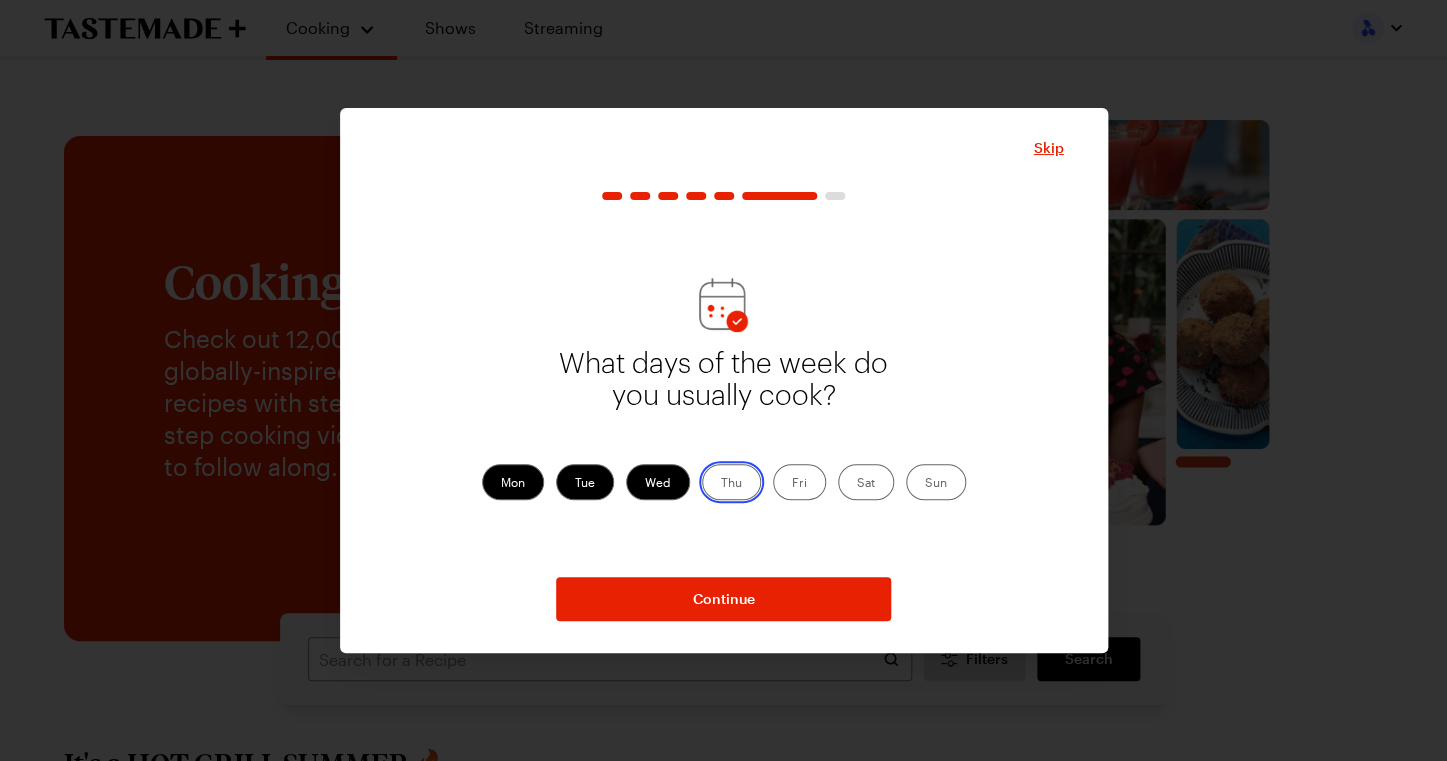 click on "Thu" at bounding box center (721, 484) 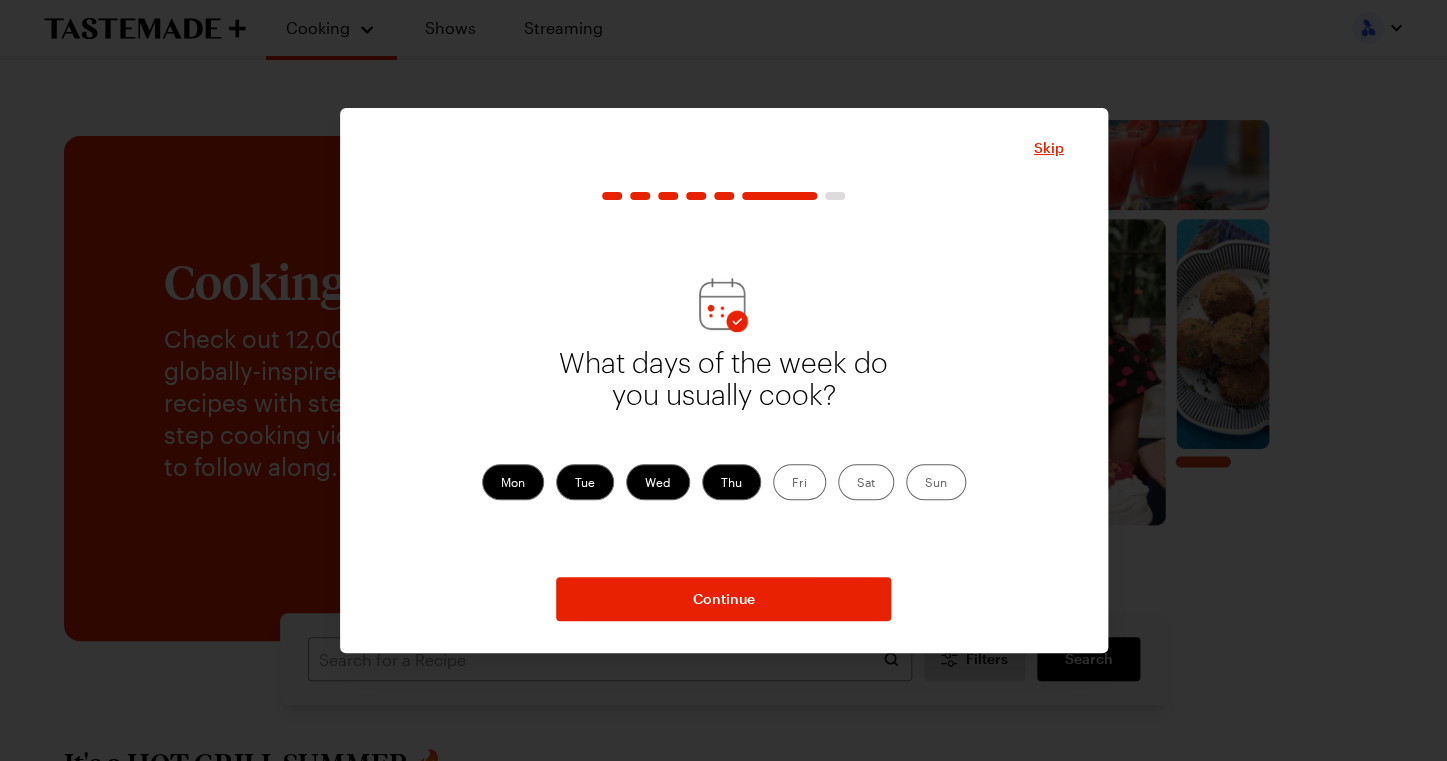 click on "Fri" at bounding box center (799, 482) 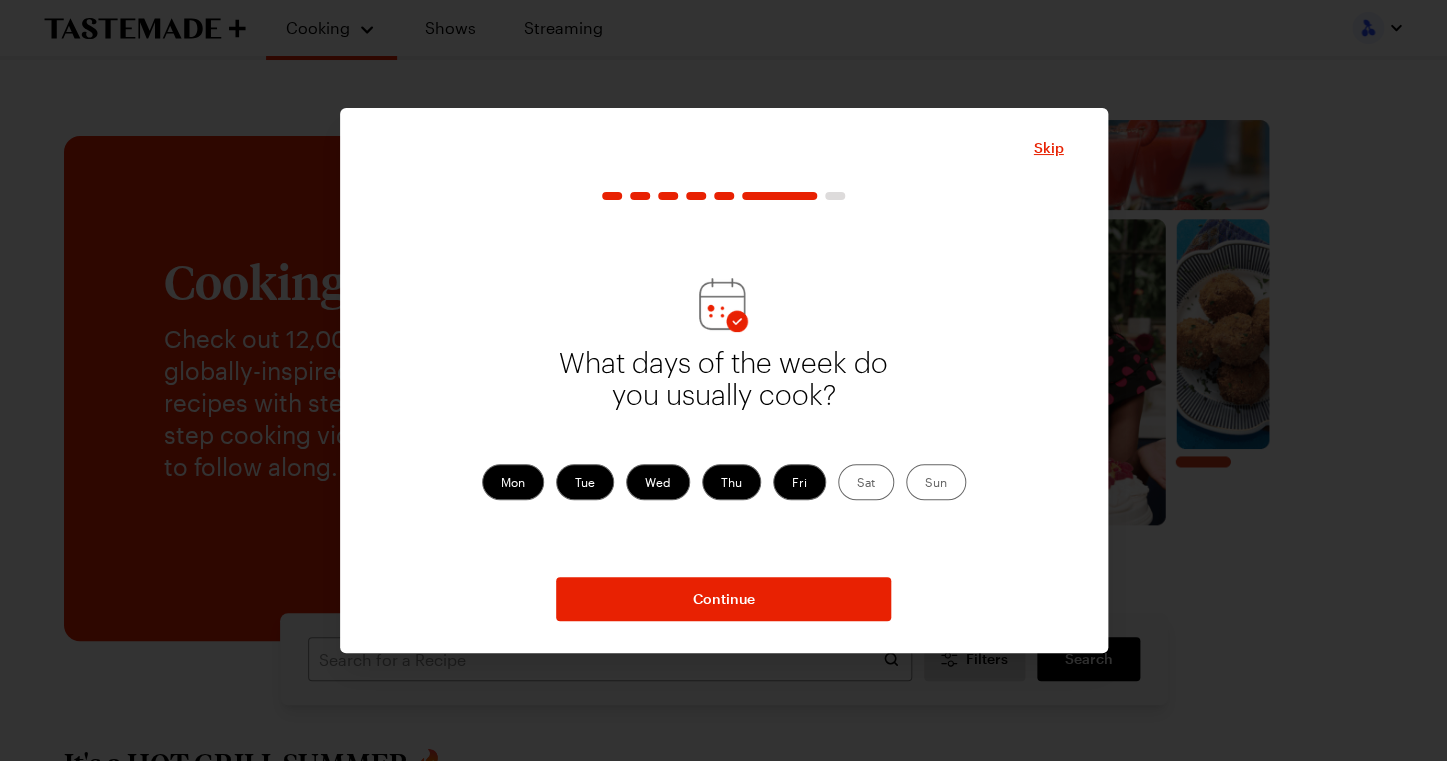 click on "Sat" at bounding box center [866, 482] 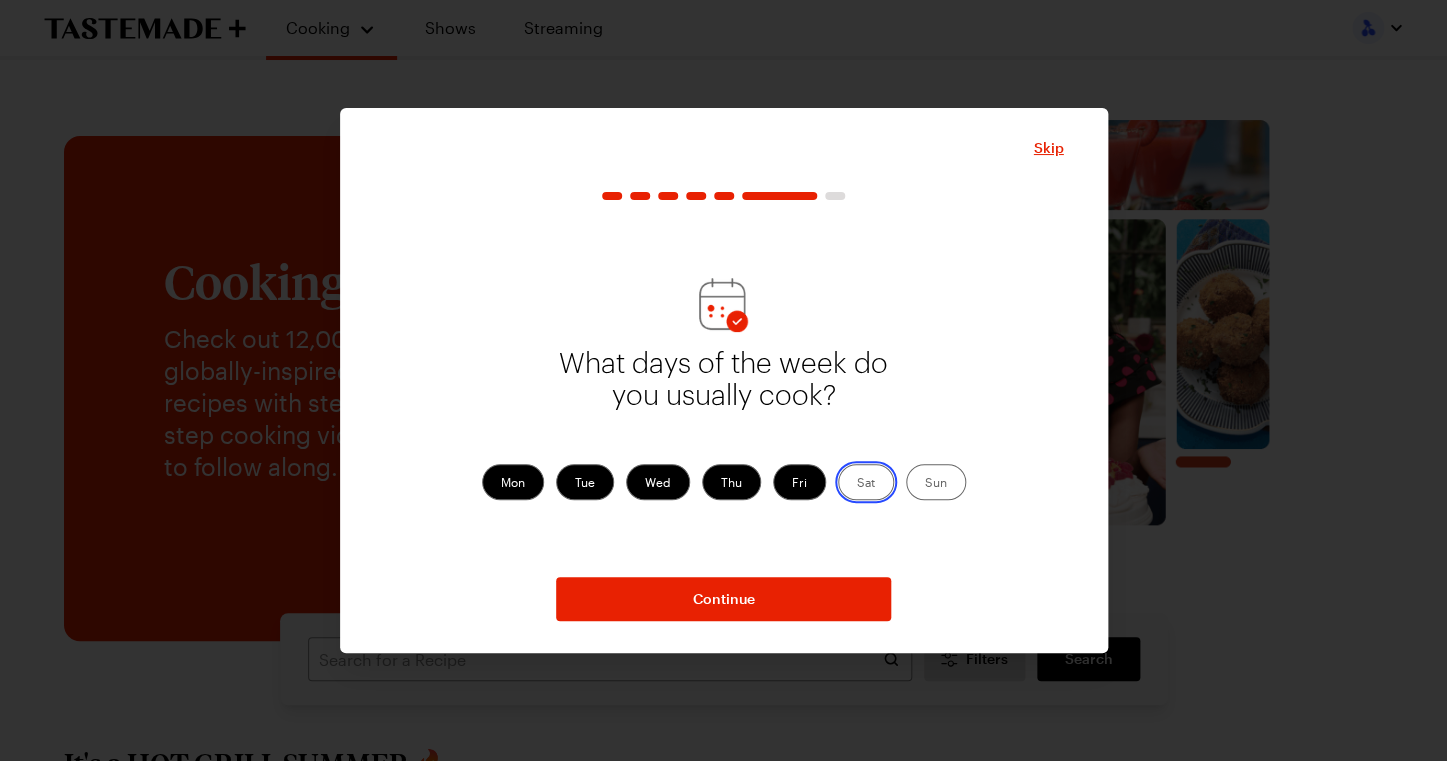 click on "Sat" at bounding box center (857, 484) 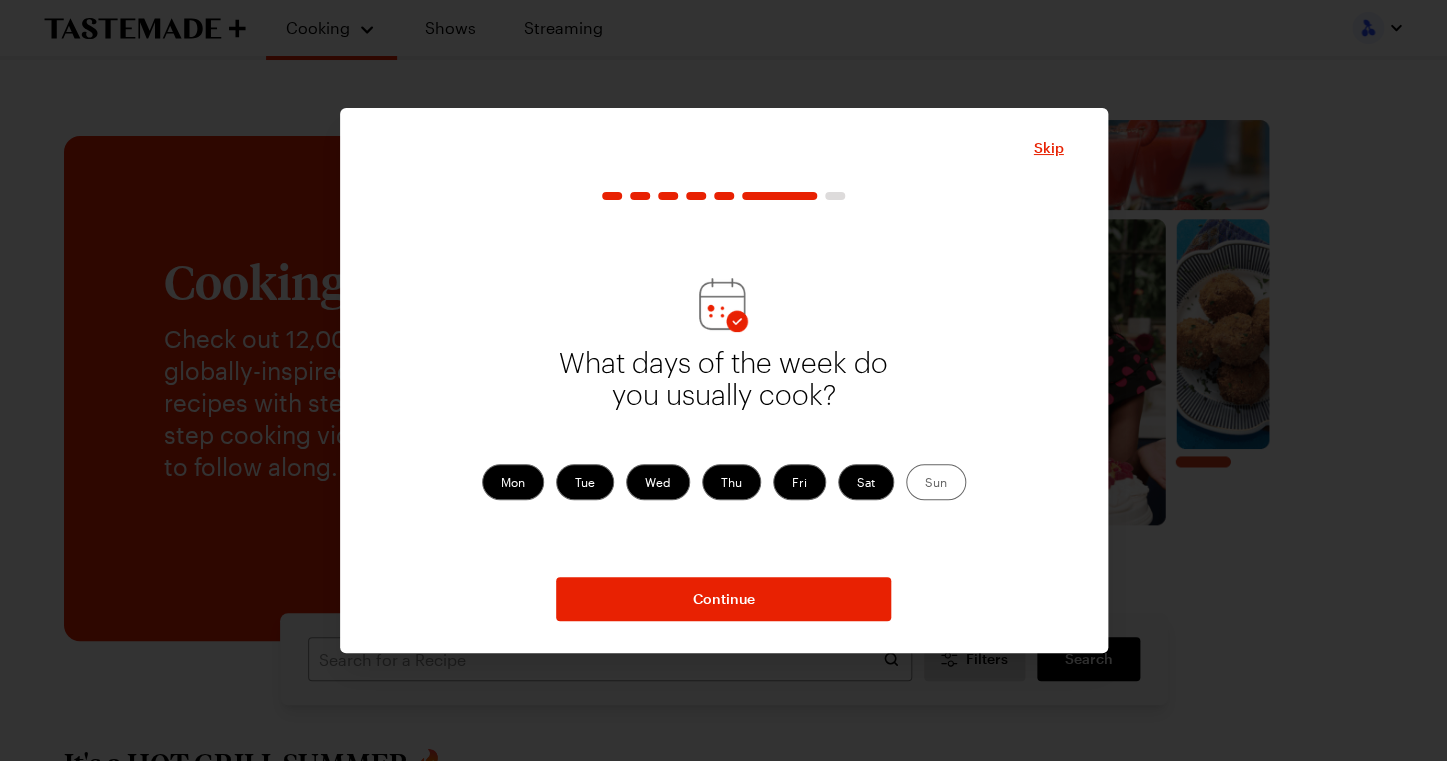 click on "Sun" at bounding box center [936, 482] 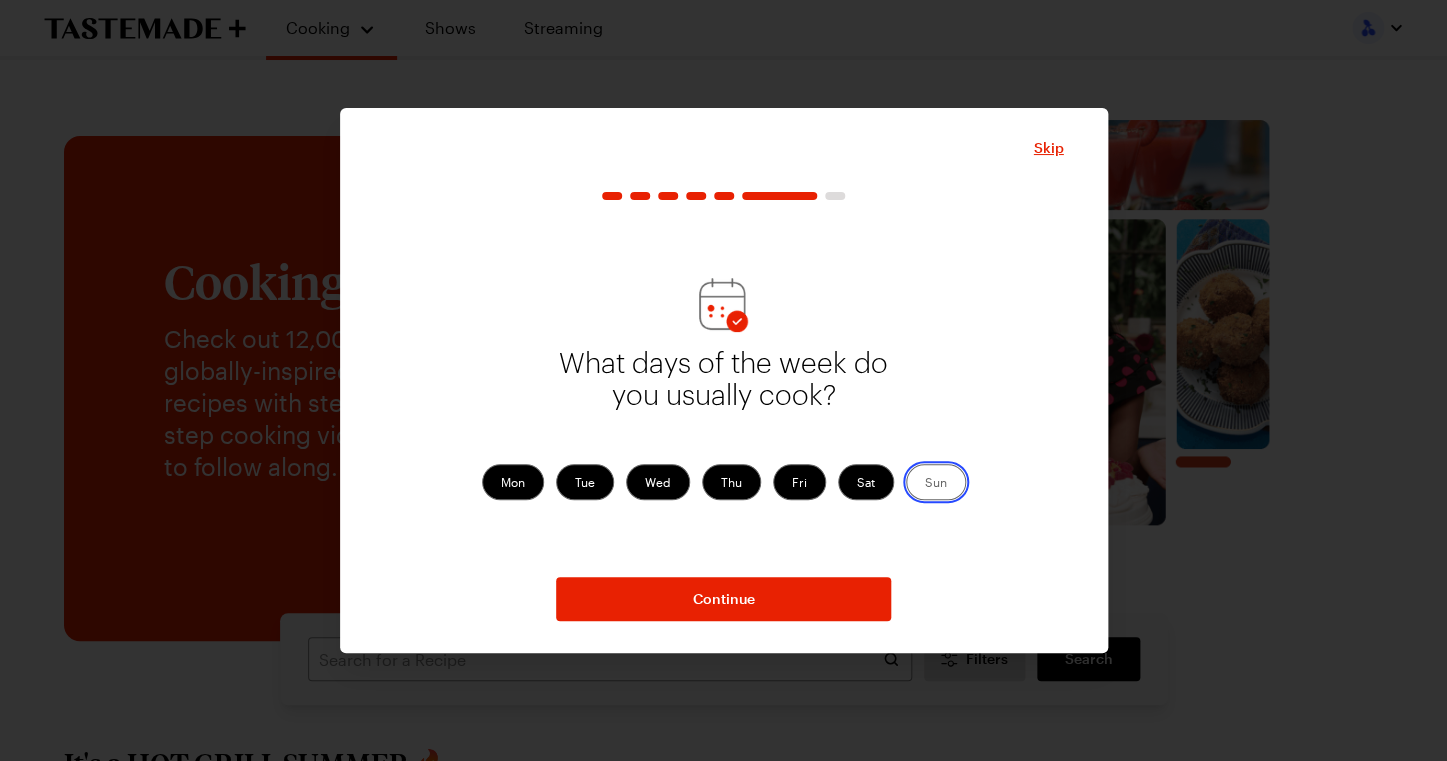 click on "Sun" at bounding box center (925, 484) 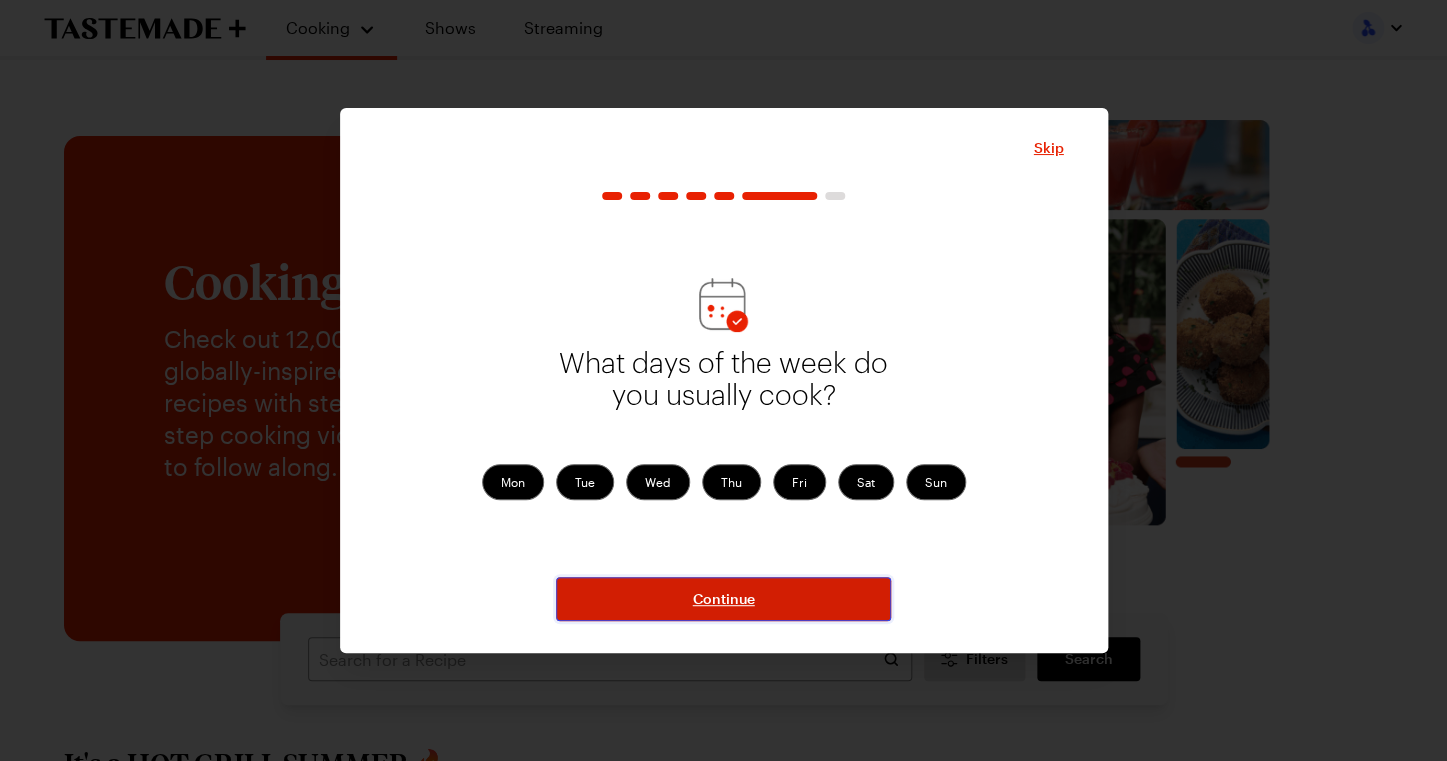 click on "Continue" at bounding box center (724, 599) 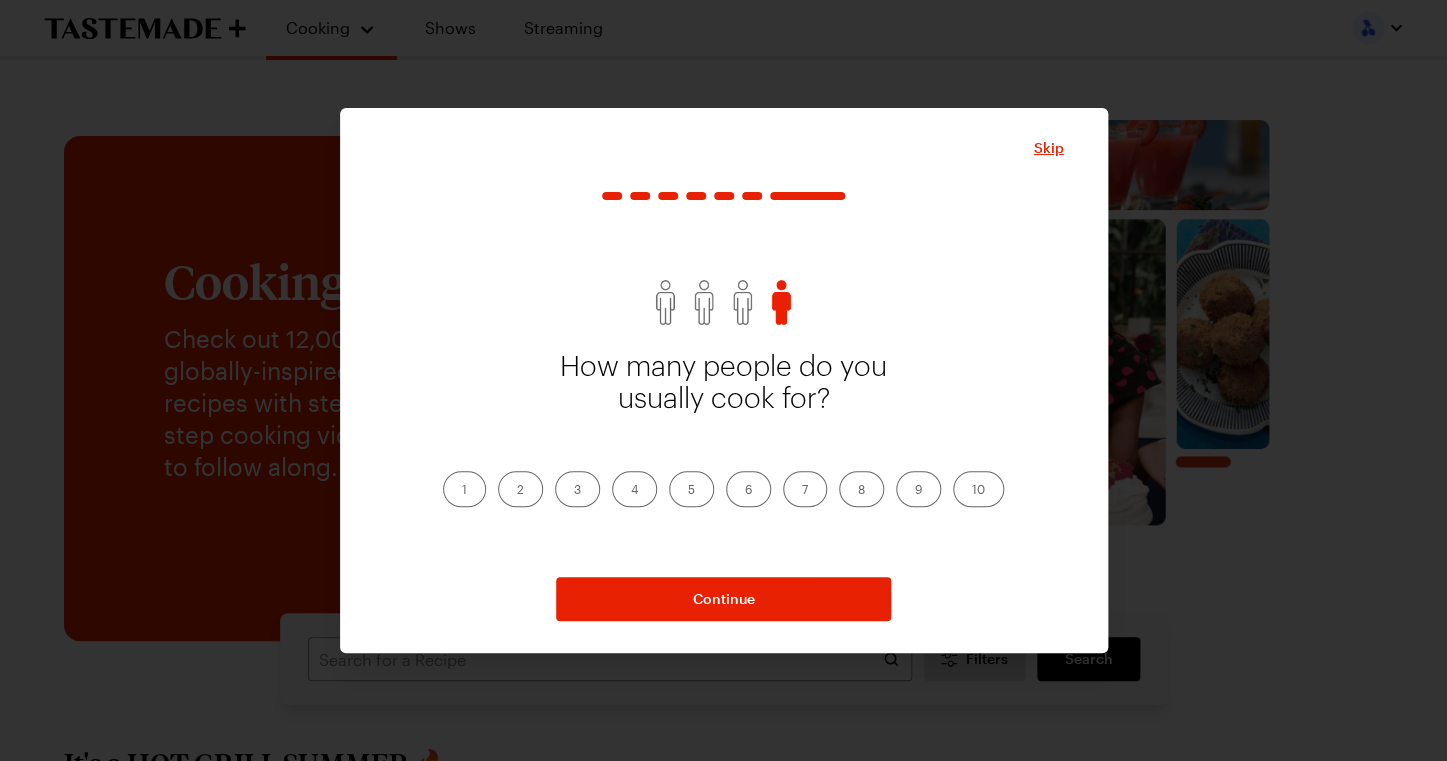 click on "2" at bounding box center [520, 489] 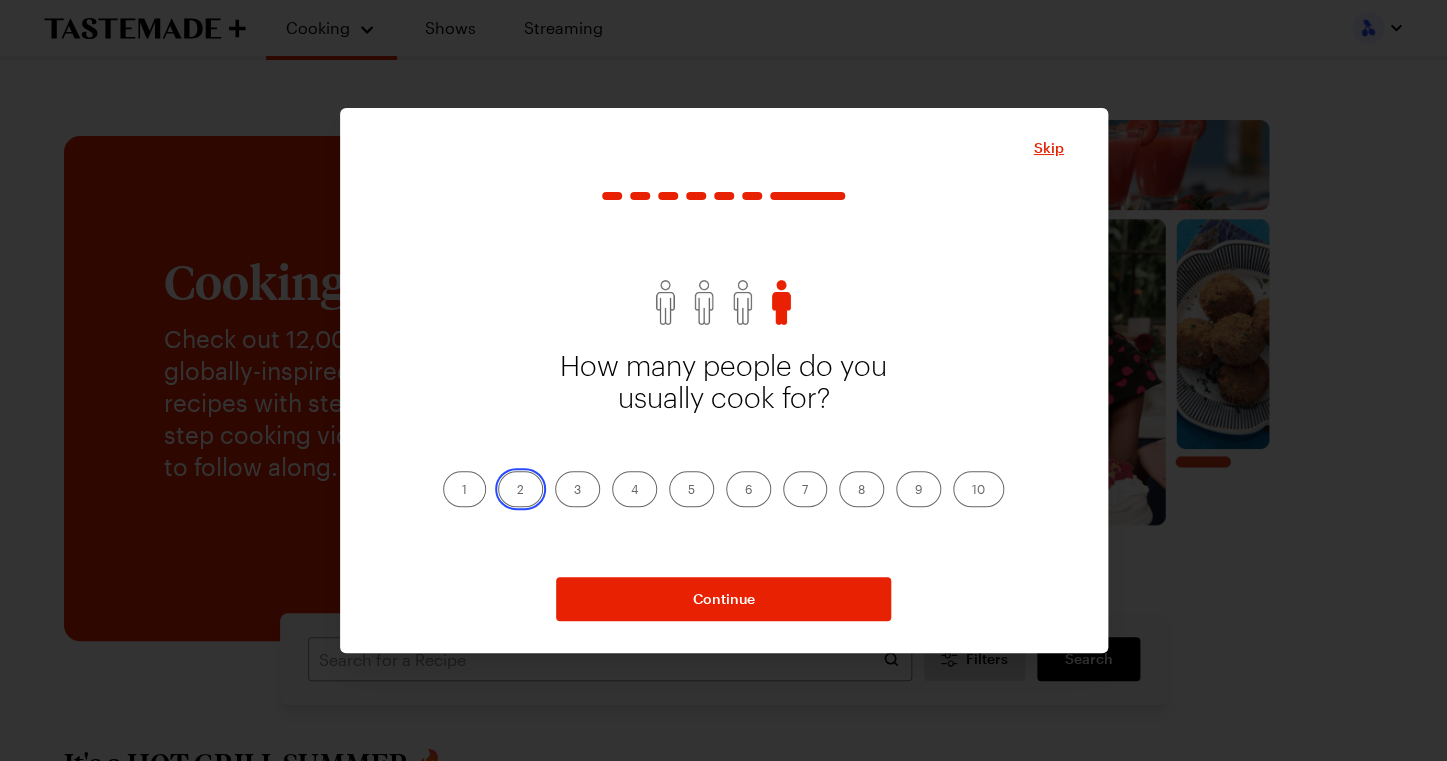 click on "2" at bounding box center [517, 491] 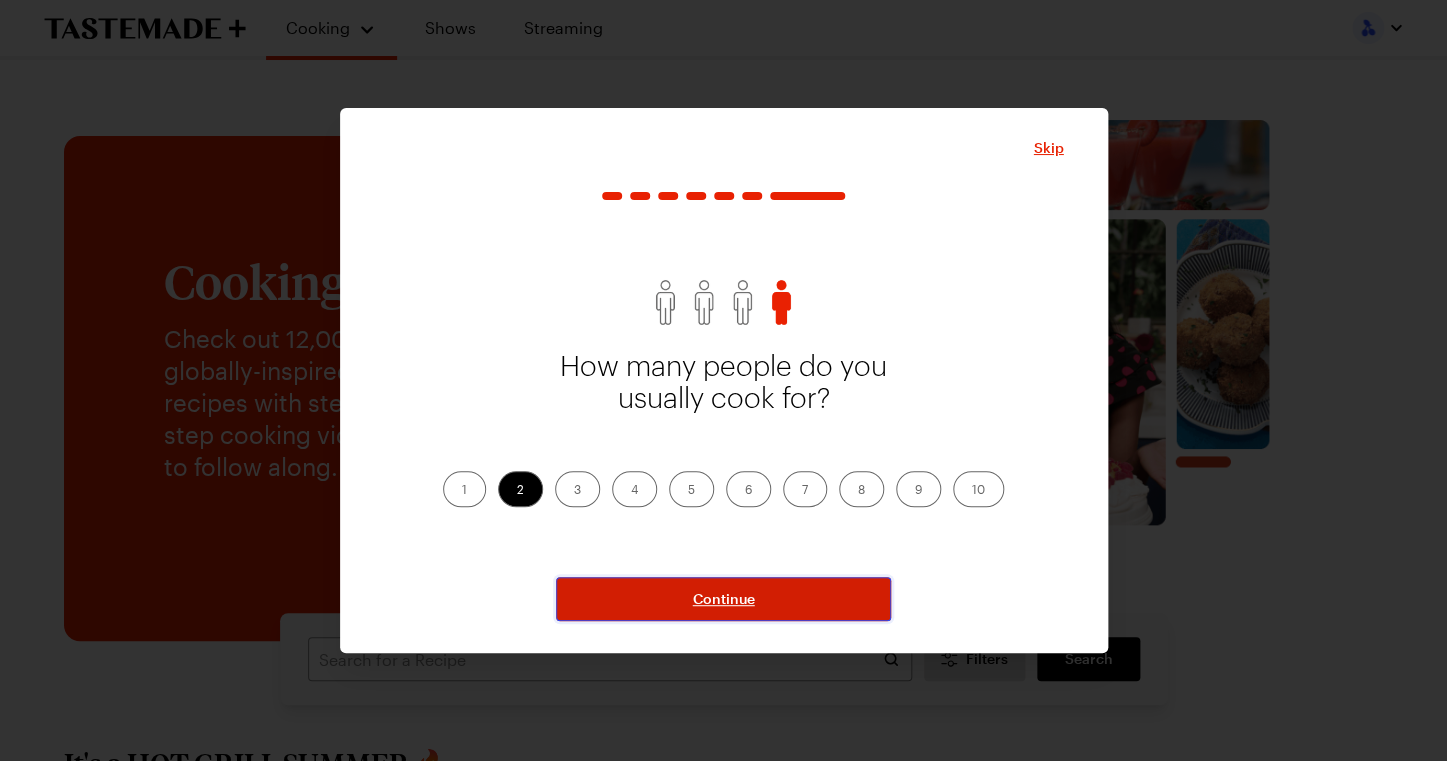 click on "Continue" at bounding box center (724, 599) 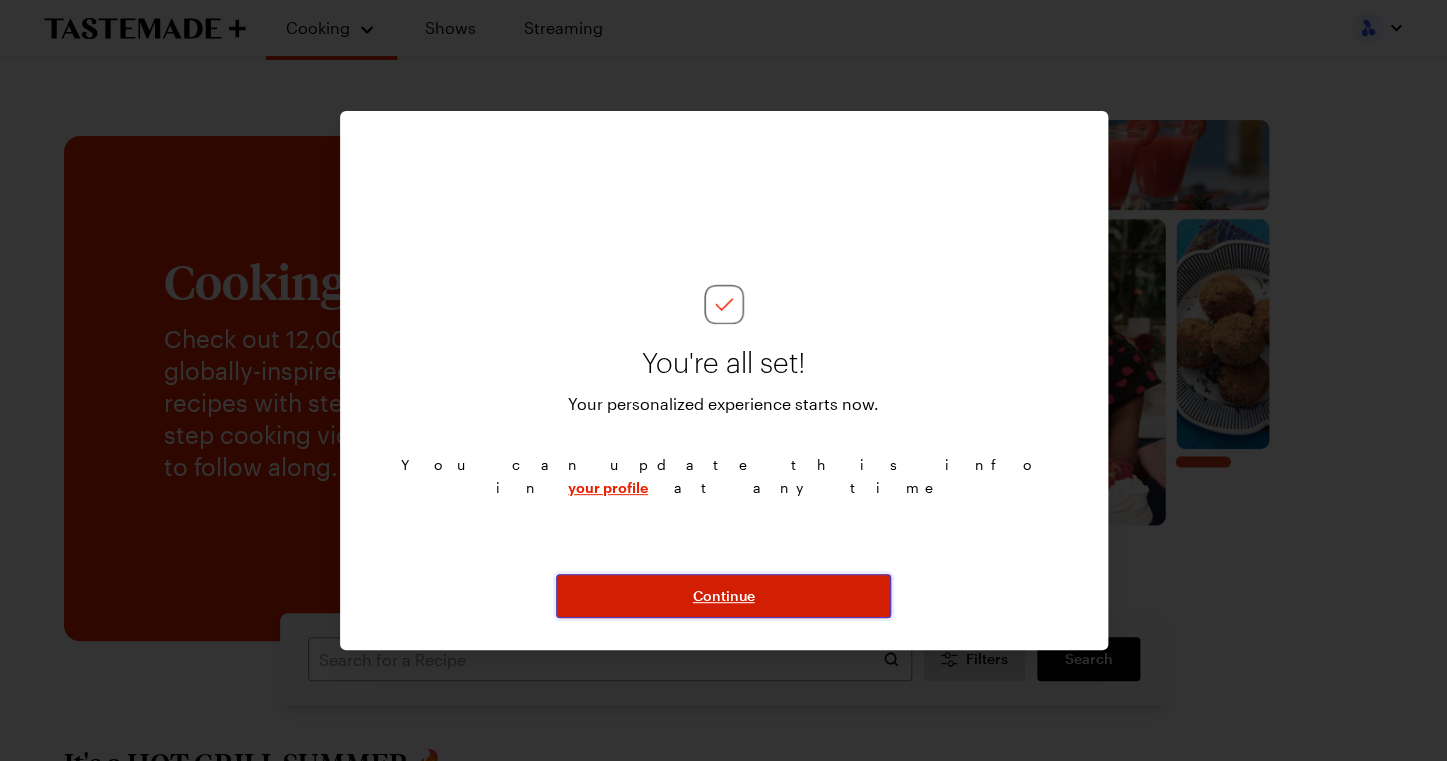 click on "Continue" at bounding box center [724, 596] 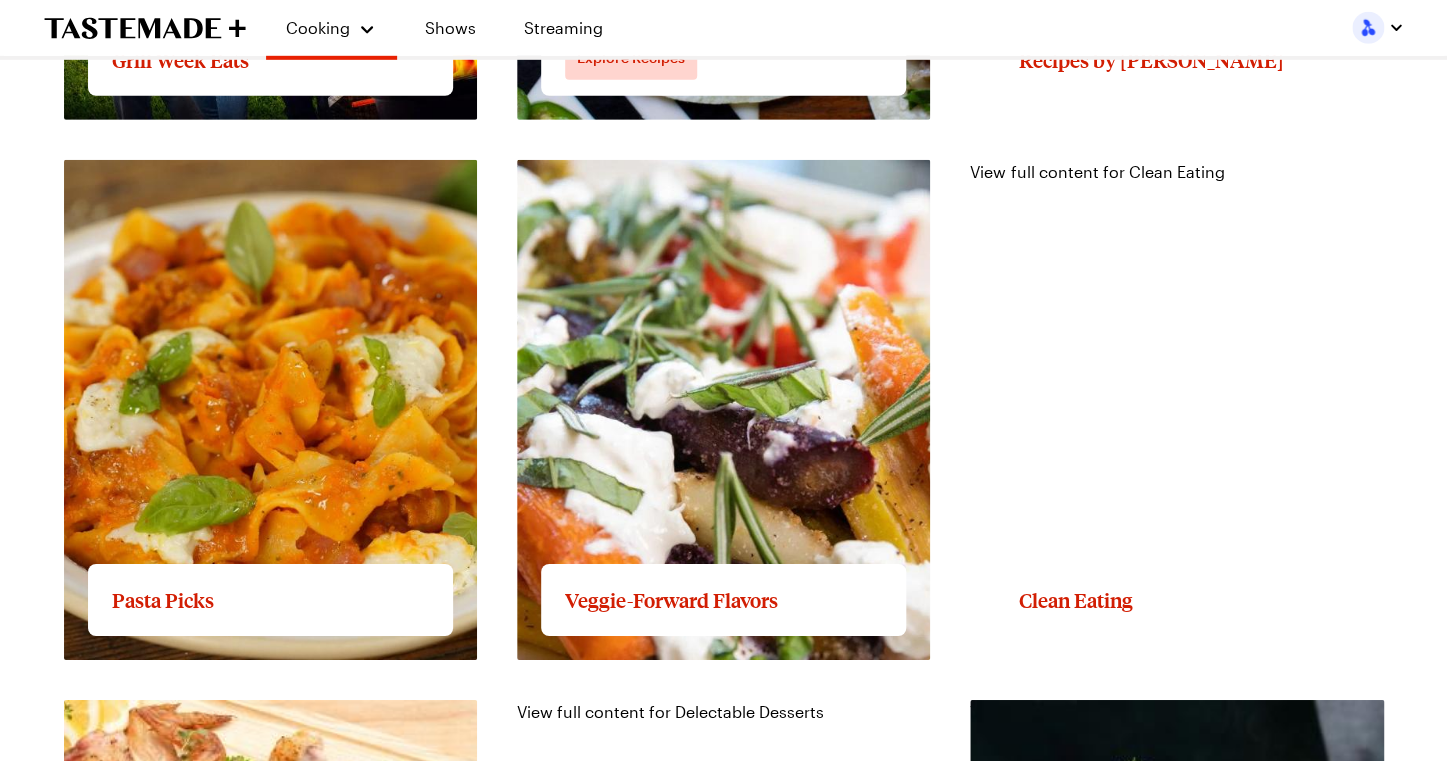 scroll, scrollTop: 2293, scrollLeft: 0, axis: vertical 